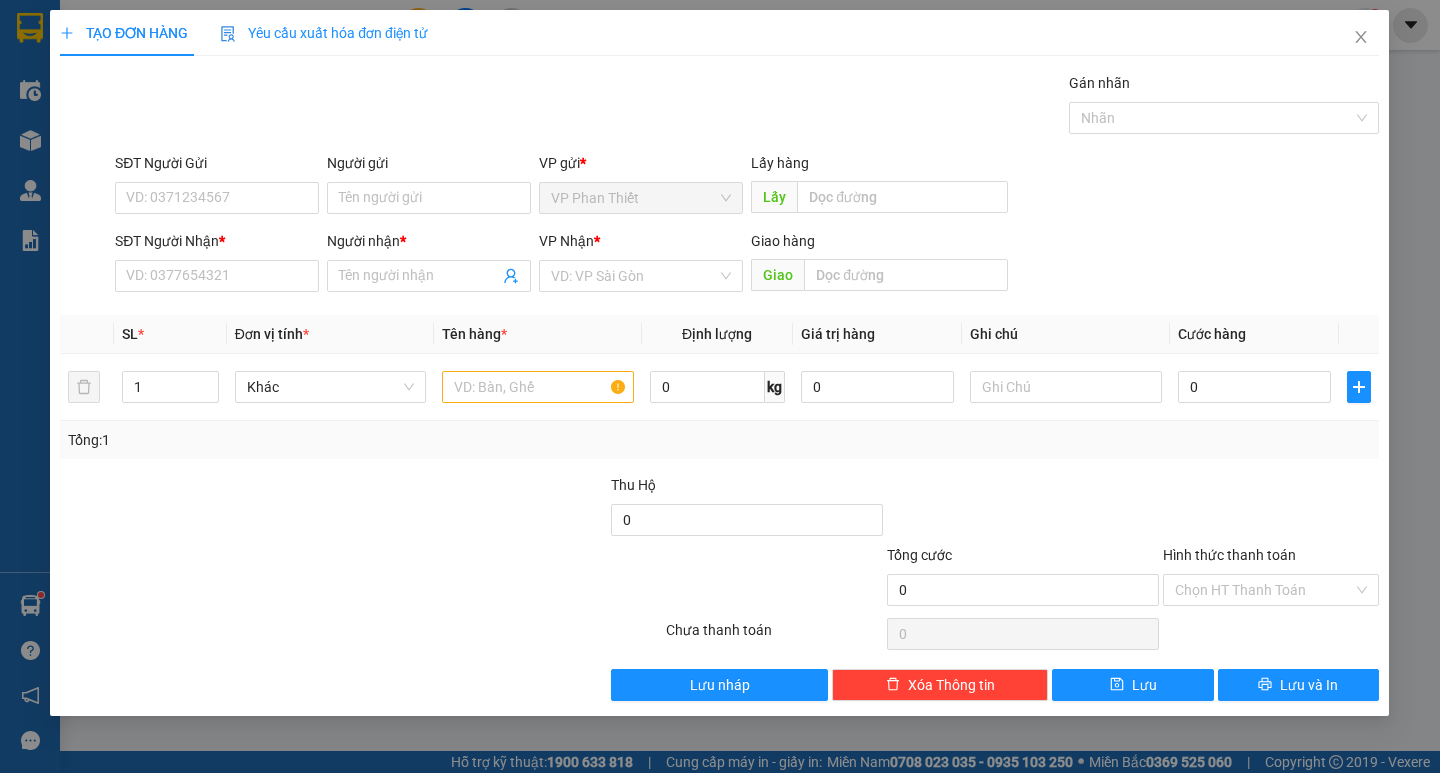 scroll, scrollTop: 0, scrollLeft: 0, axis: both 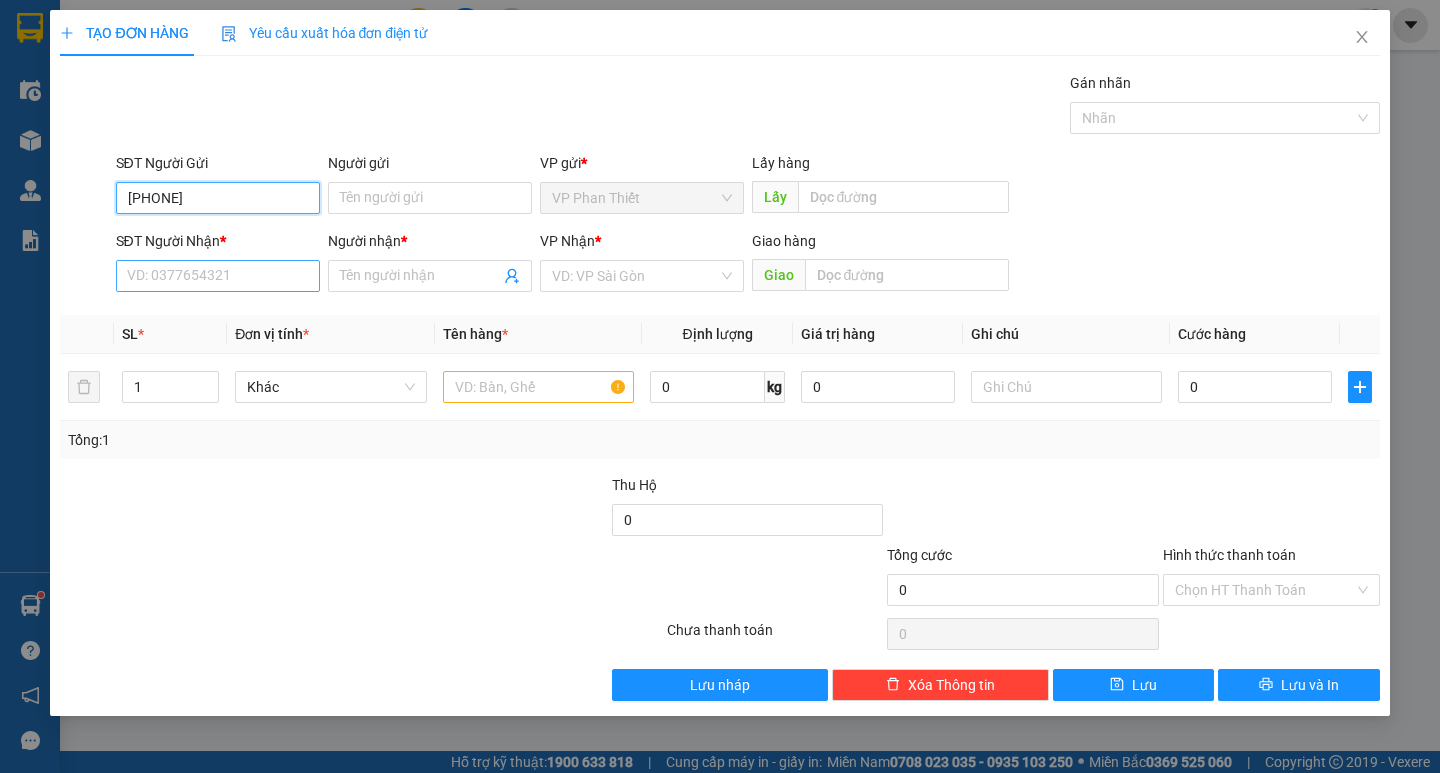 type on "[PHONE]" 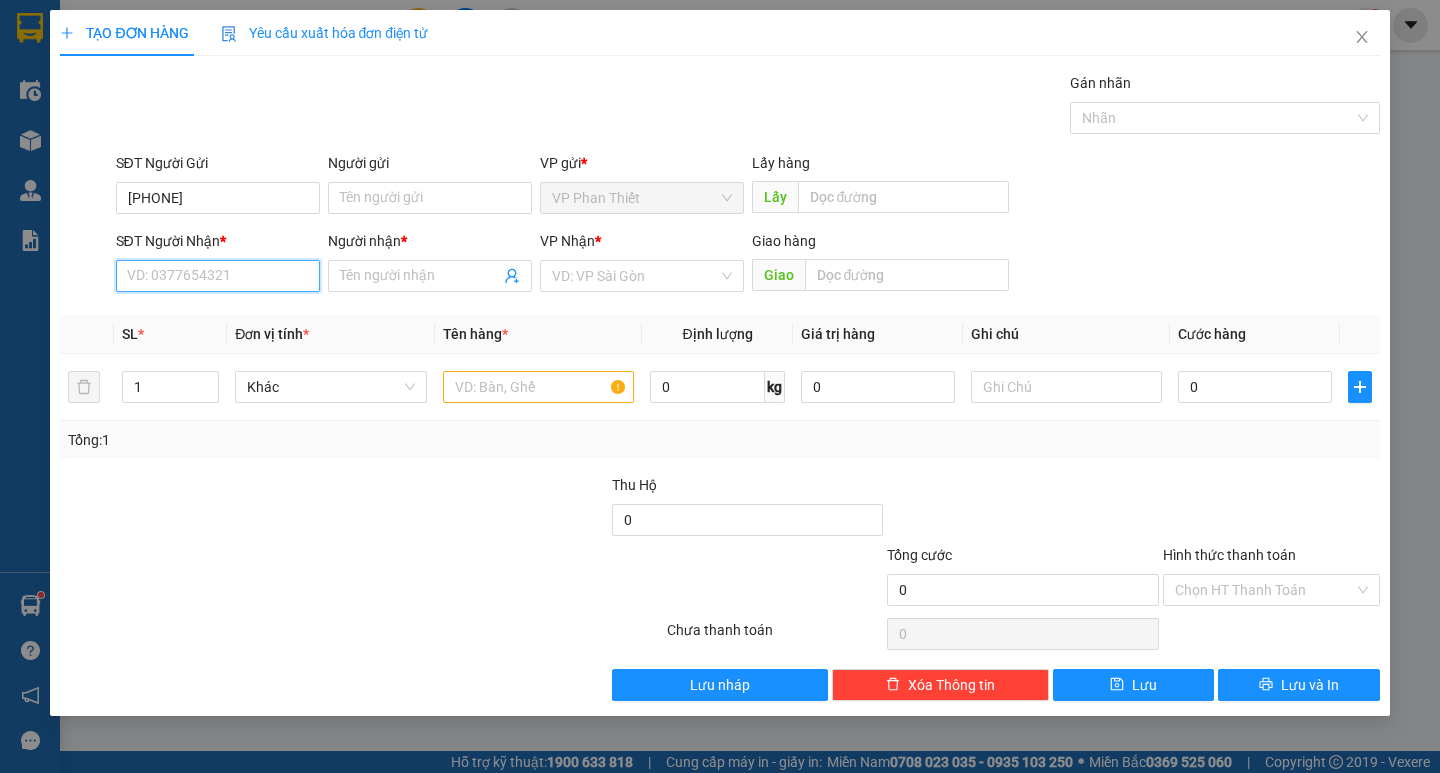 click on "SĐT Người Nhận  *" at bounding box center [218, 276] 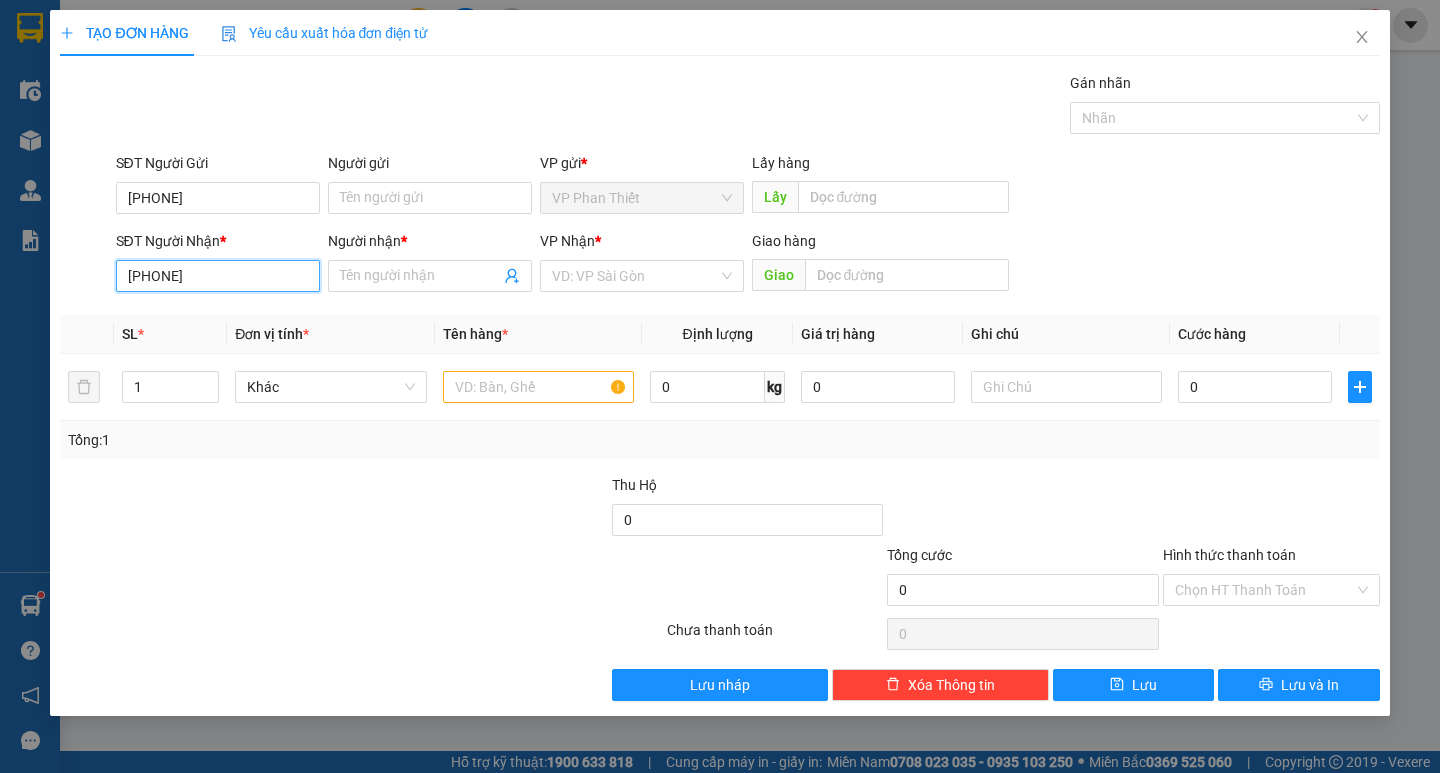 type on "[PHONE]" 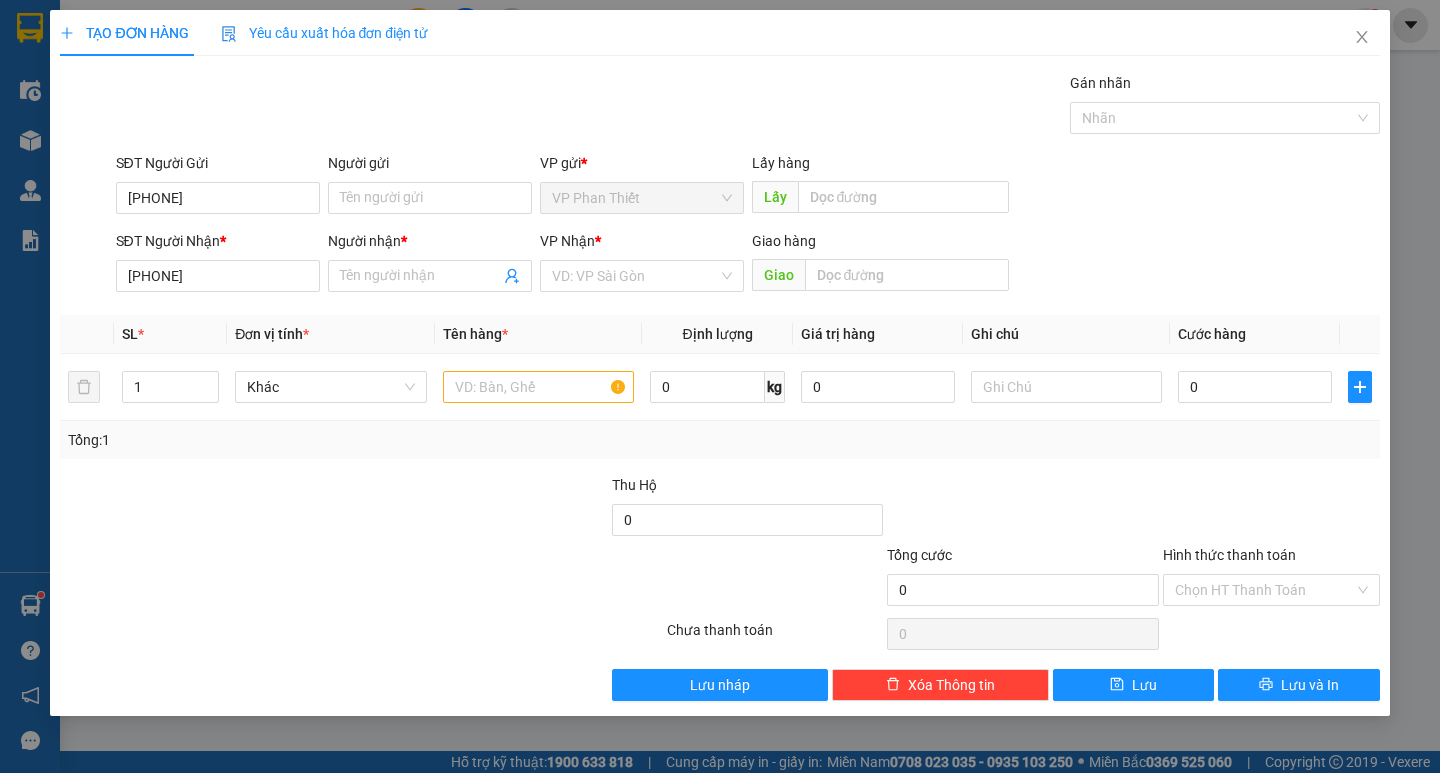 click on "Người nhận  * Tên người nhận" at bounding box center (430, 265) 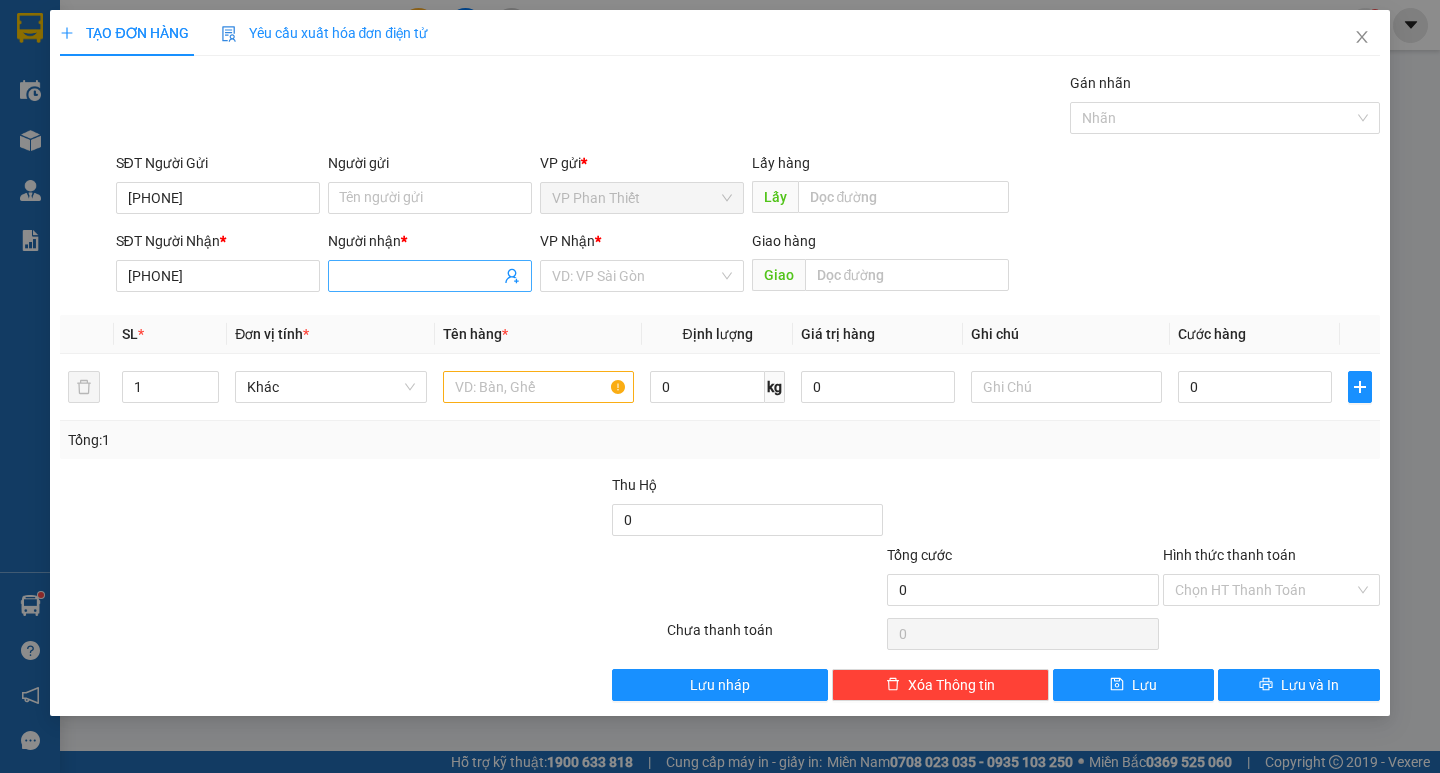 click on "Người nhận  *" at bounding box center [420, 276] 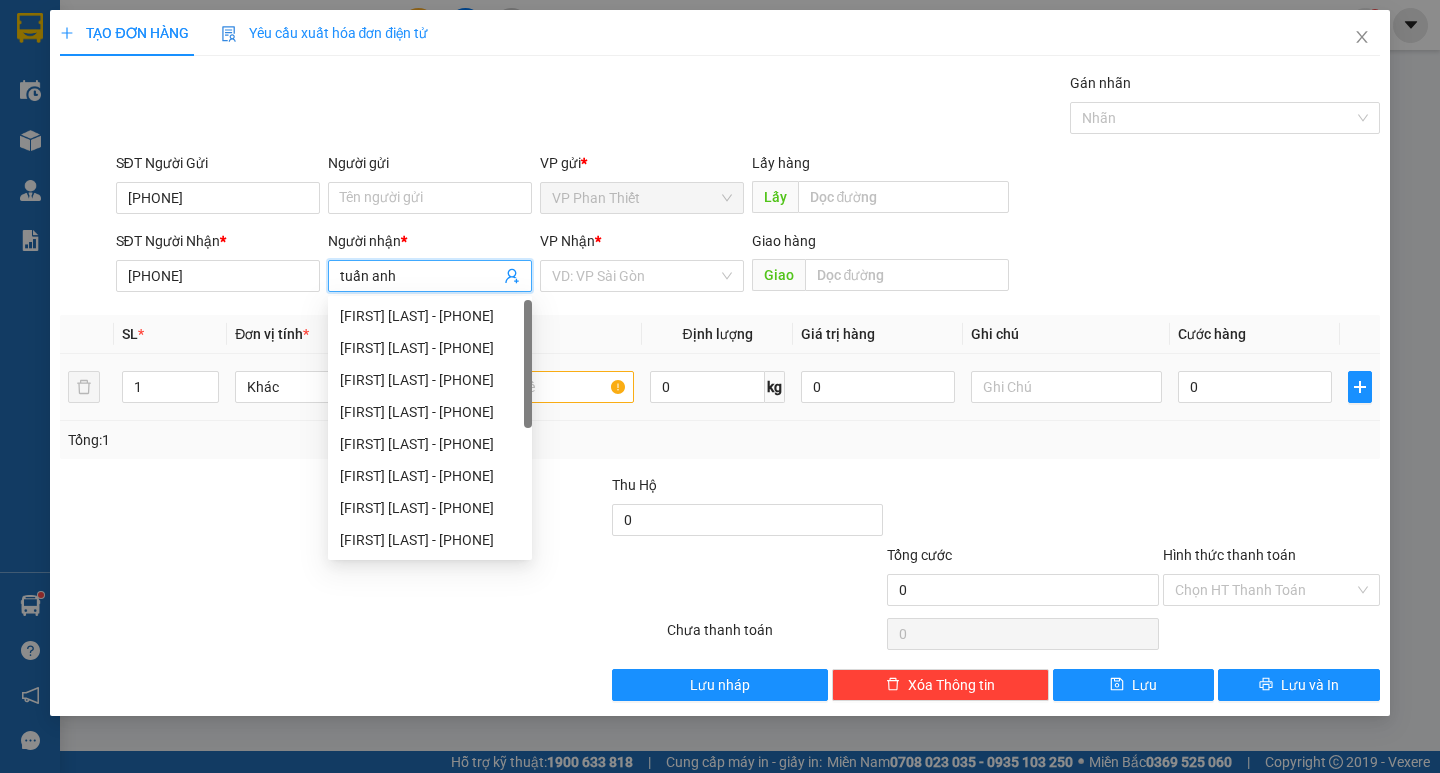 type on "tuấn anh" 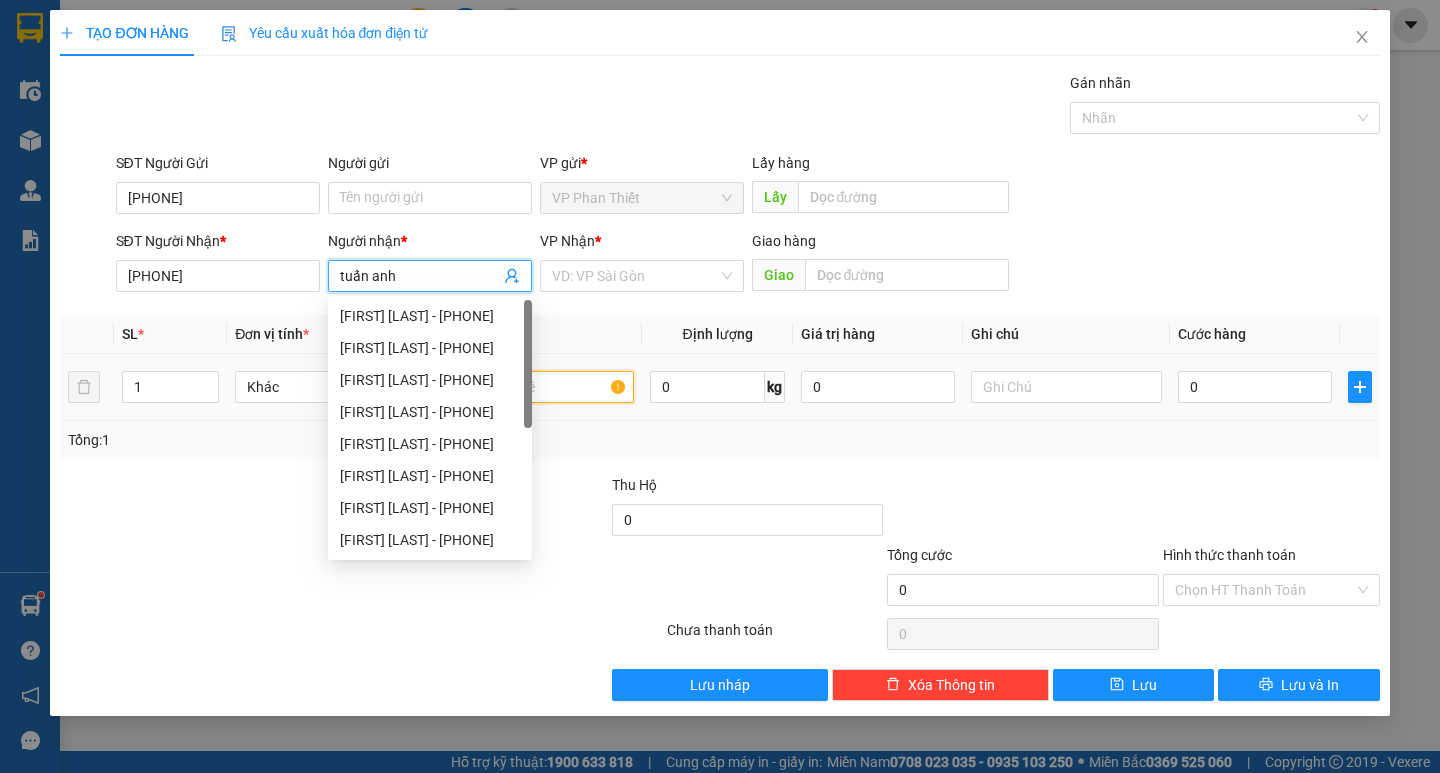click at bounding box center [538, 387] 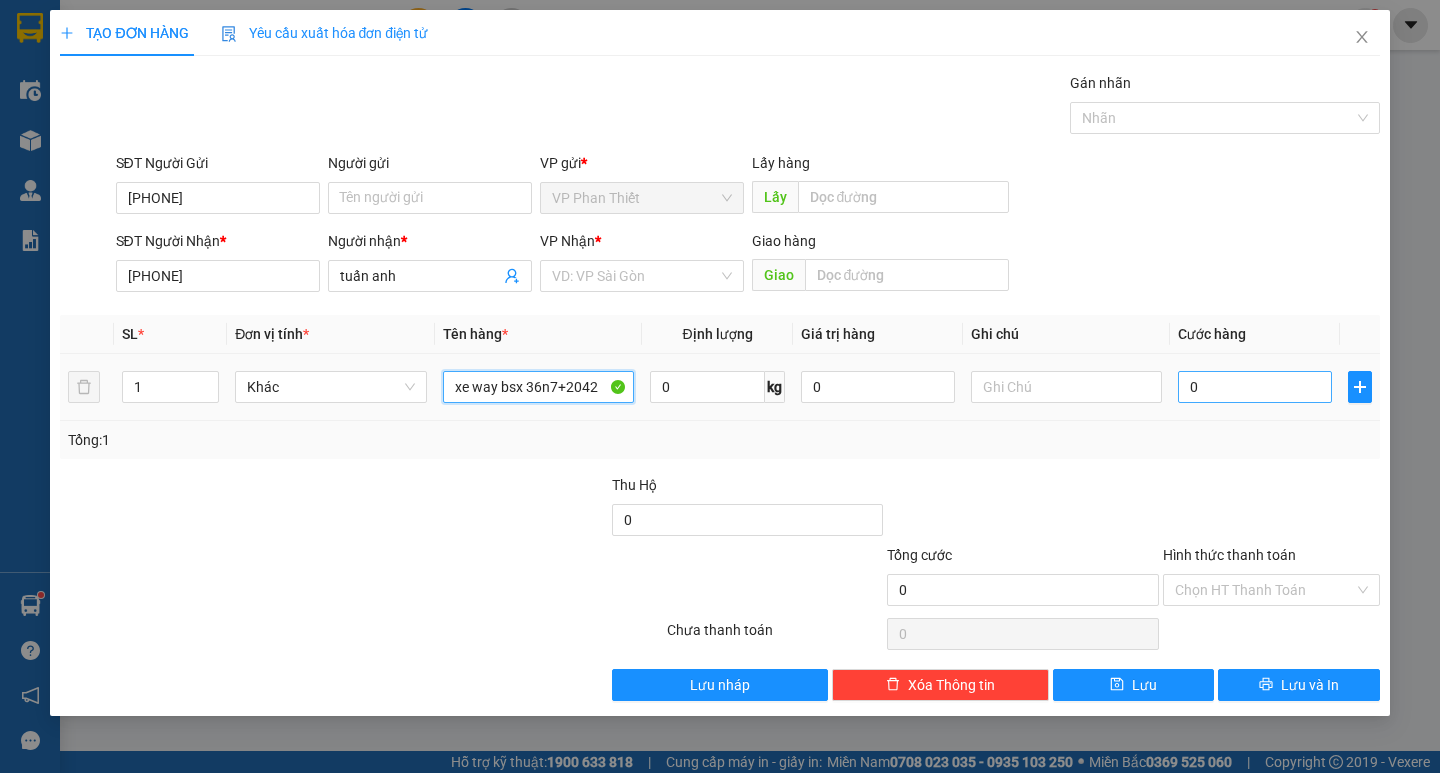 type on "xe way bsx 36n7+2042" 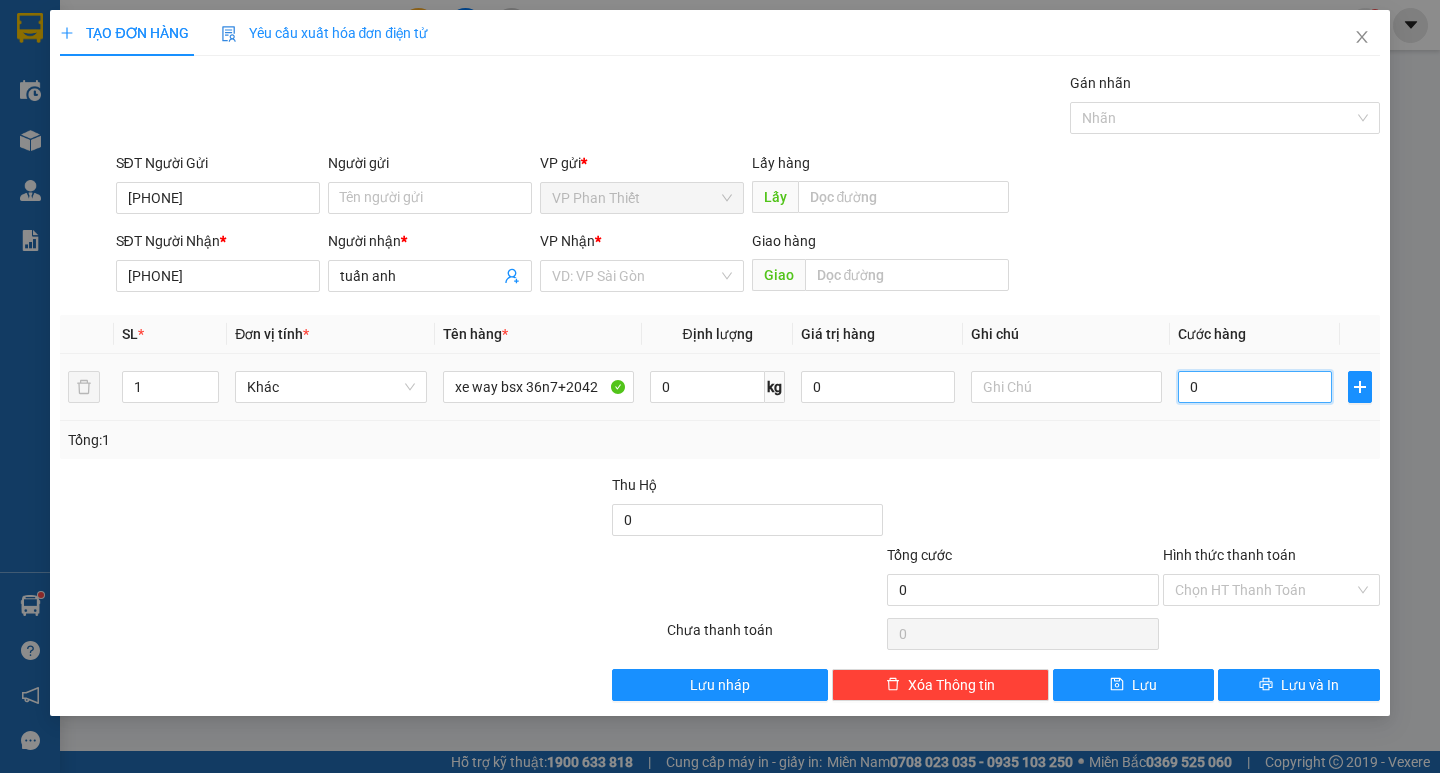 click on "0" at bounding box center [1255, 387] 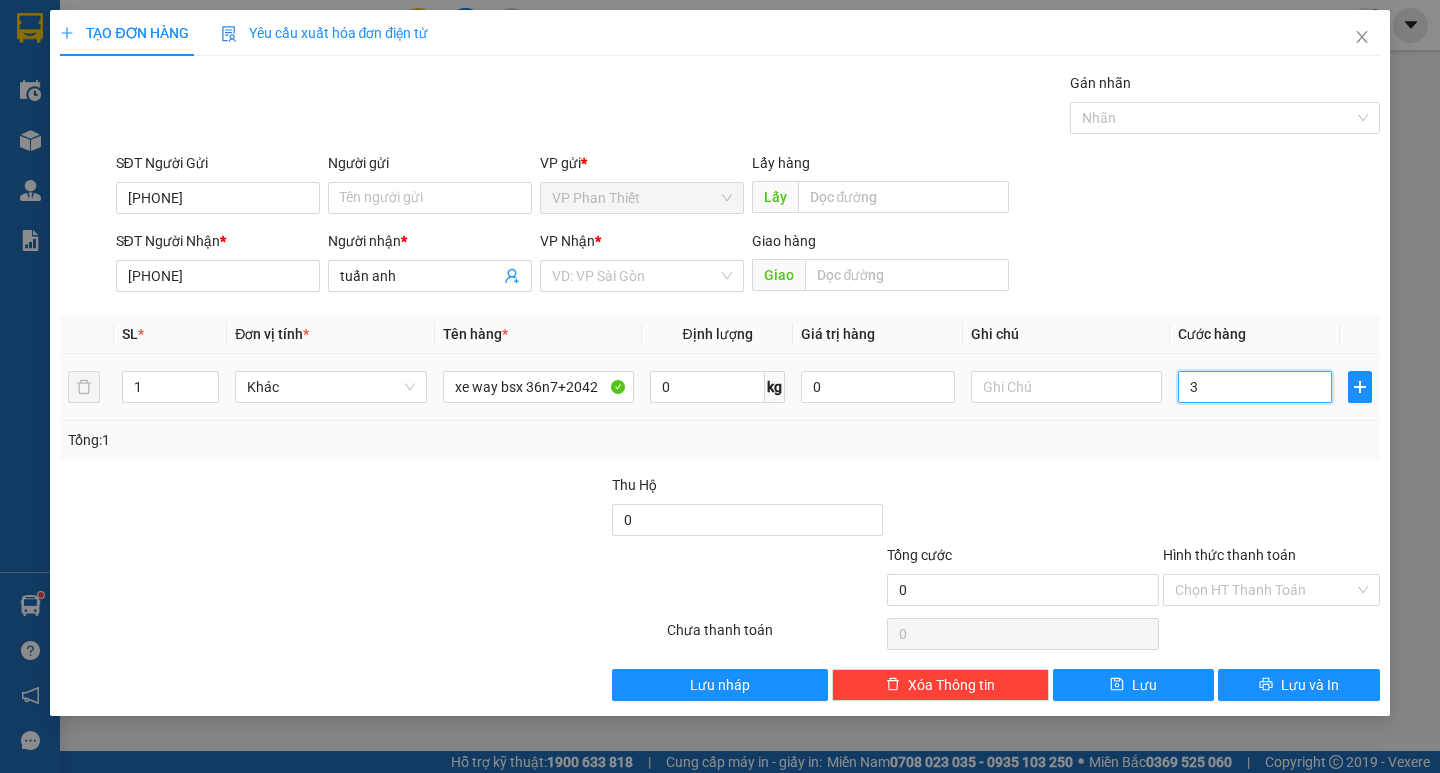 type on "3" 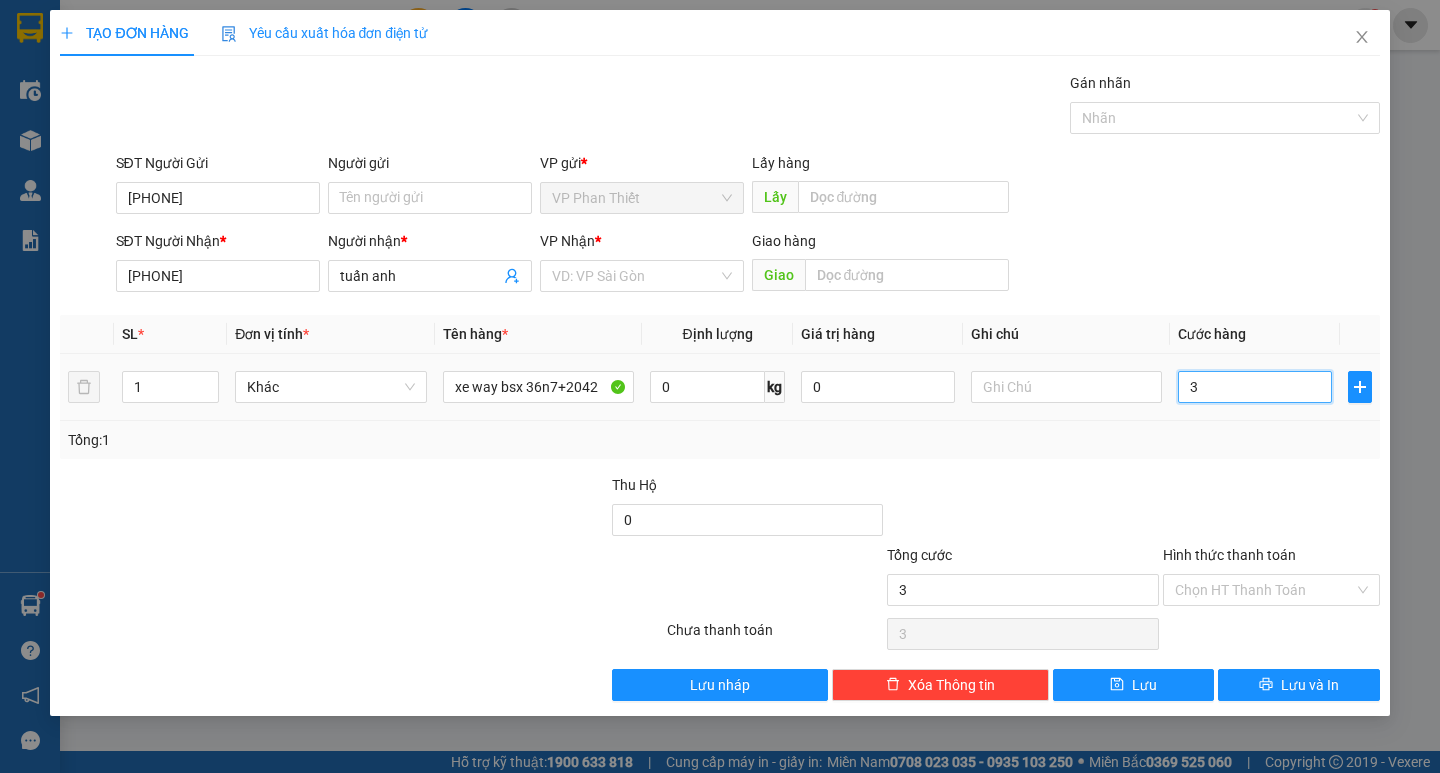 type on "30" 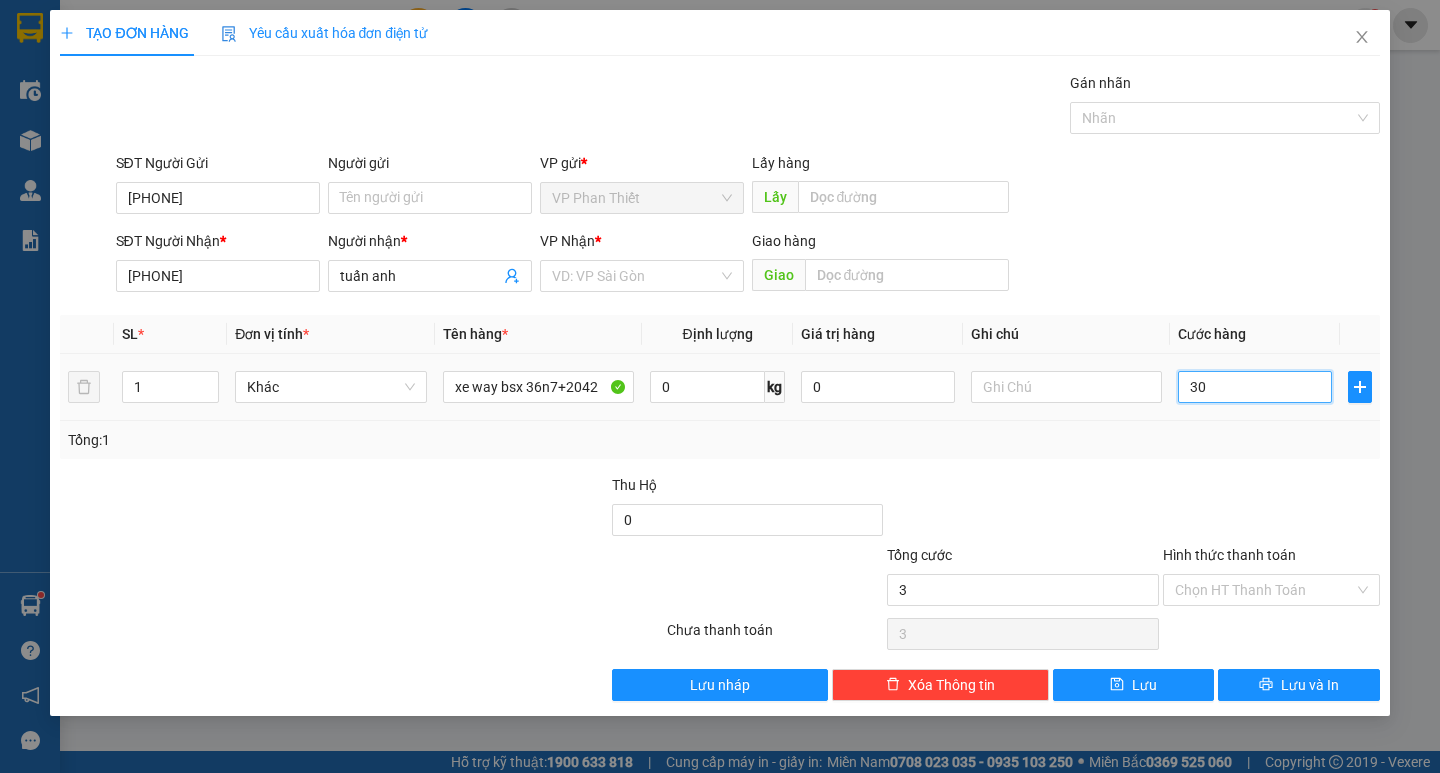 type on "30" 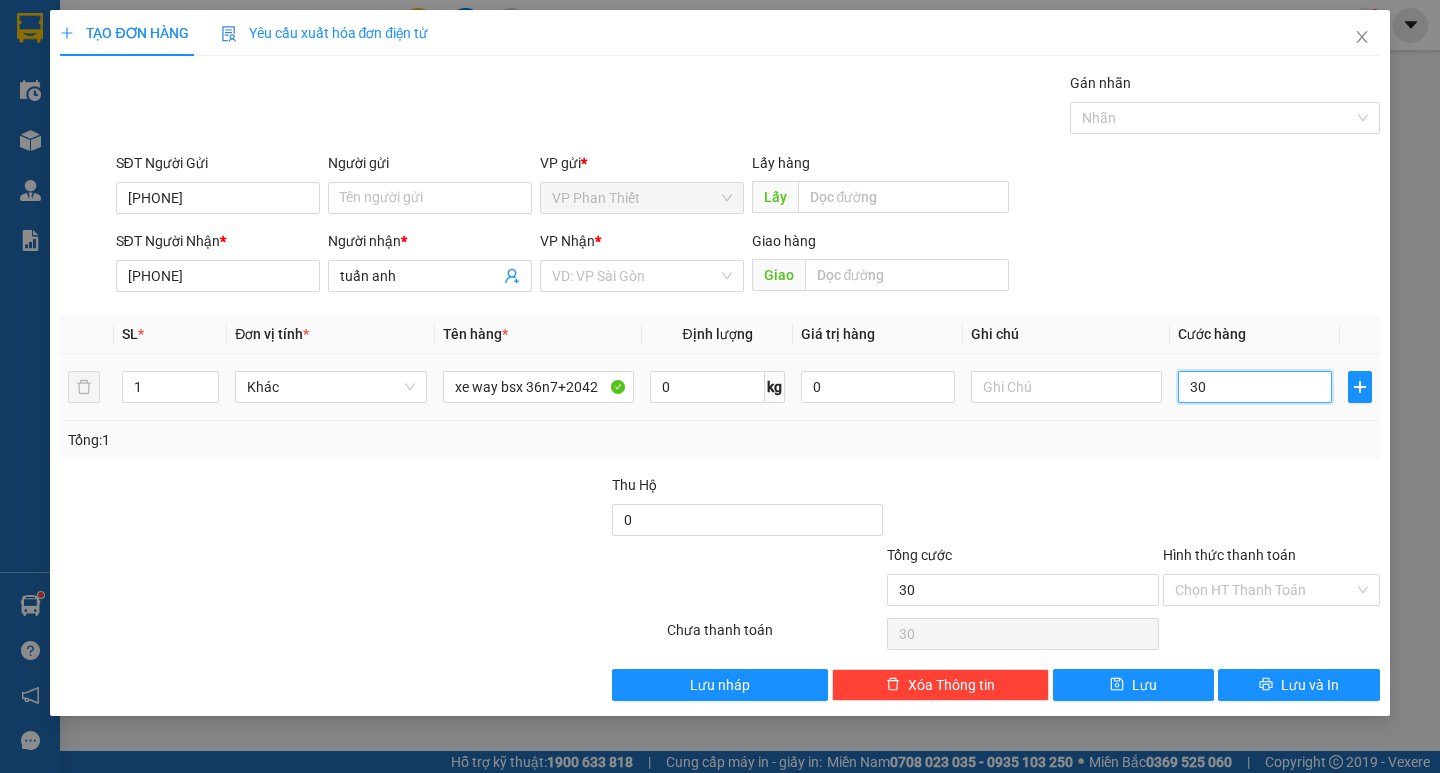 type on "300" 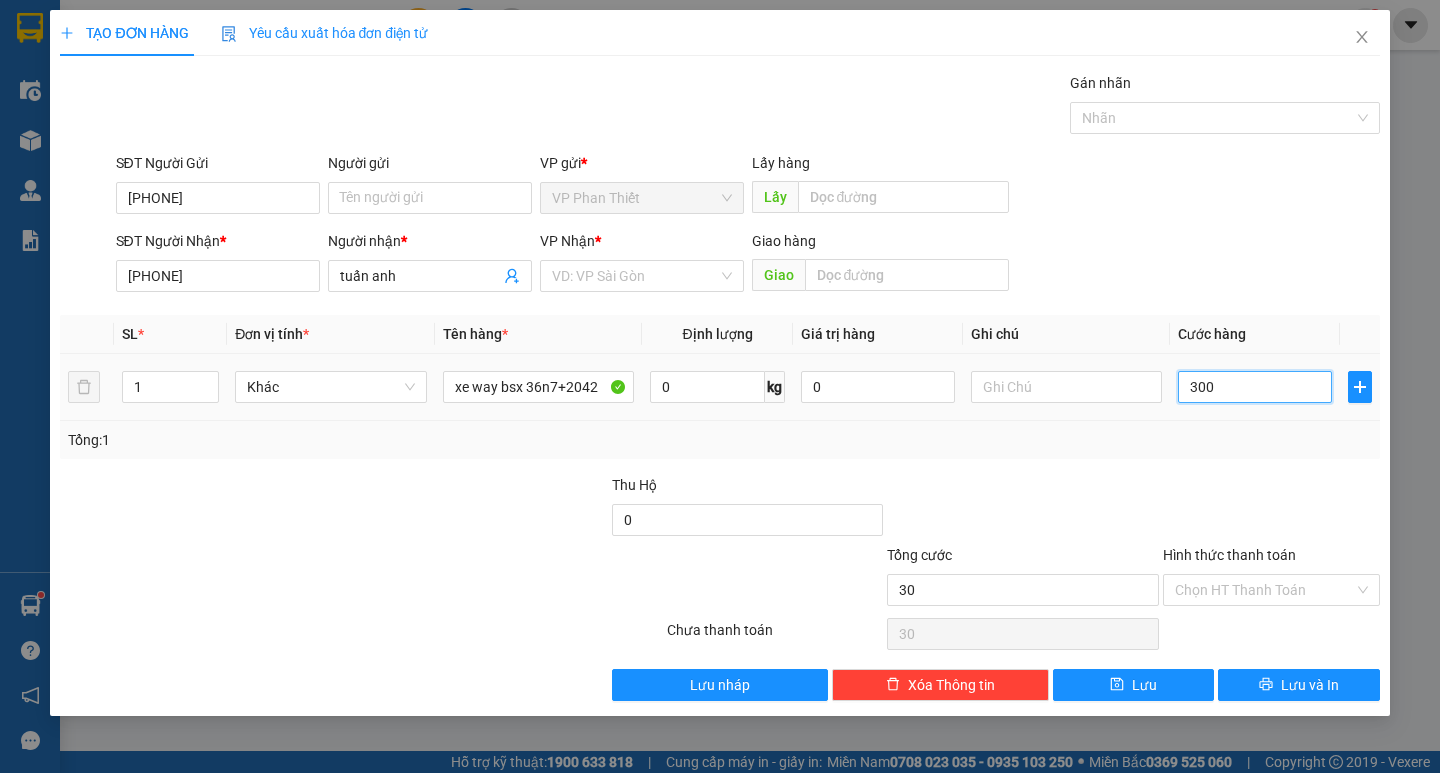 type on "300" 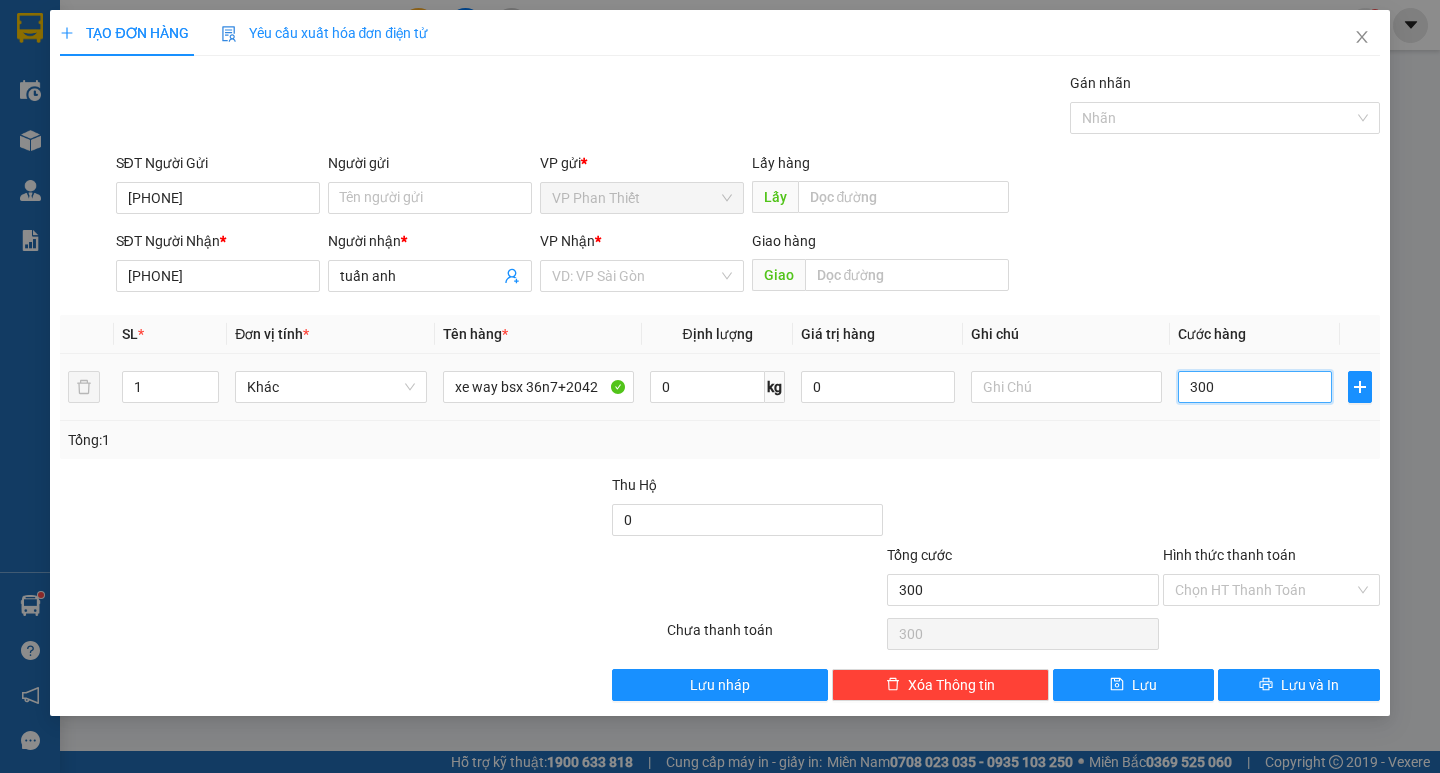 type on "3.000" 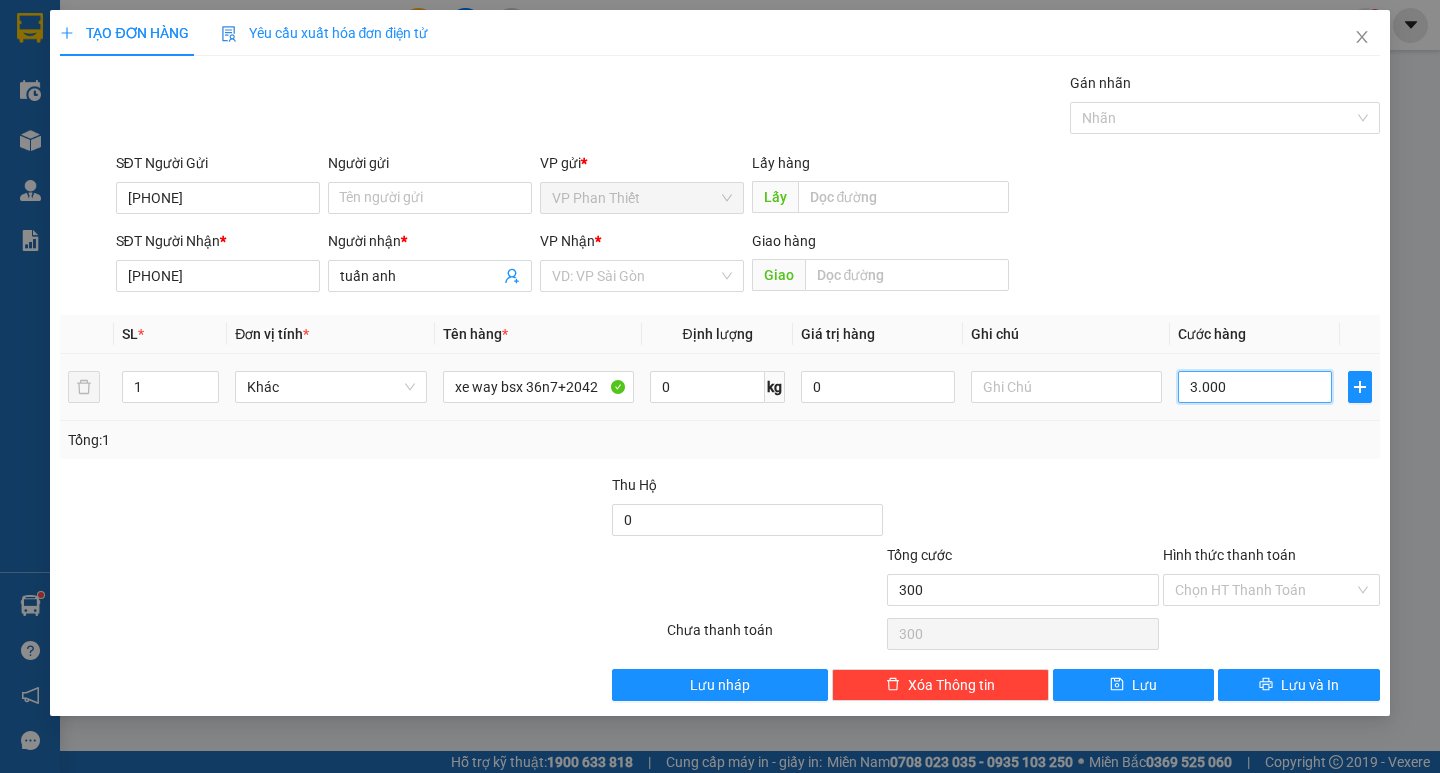 type on "3.000" 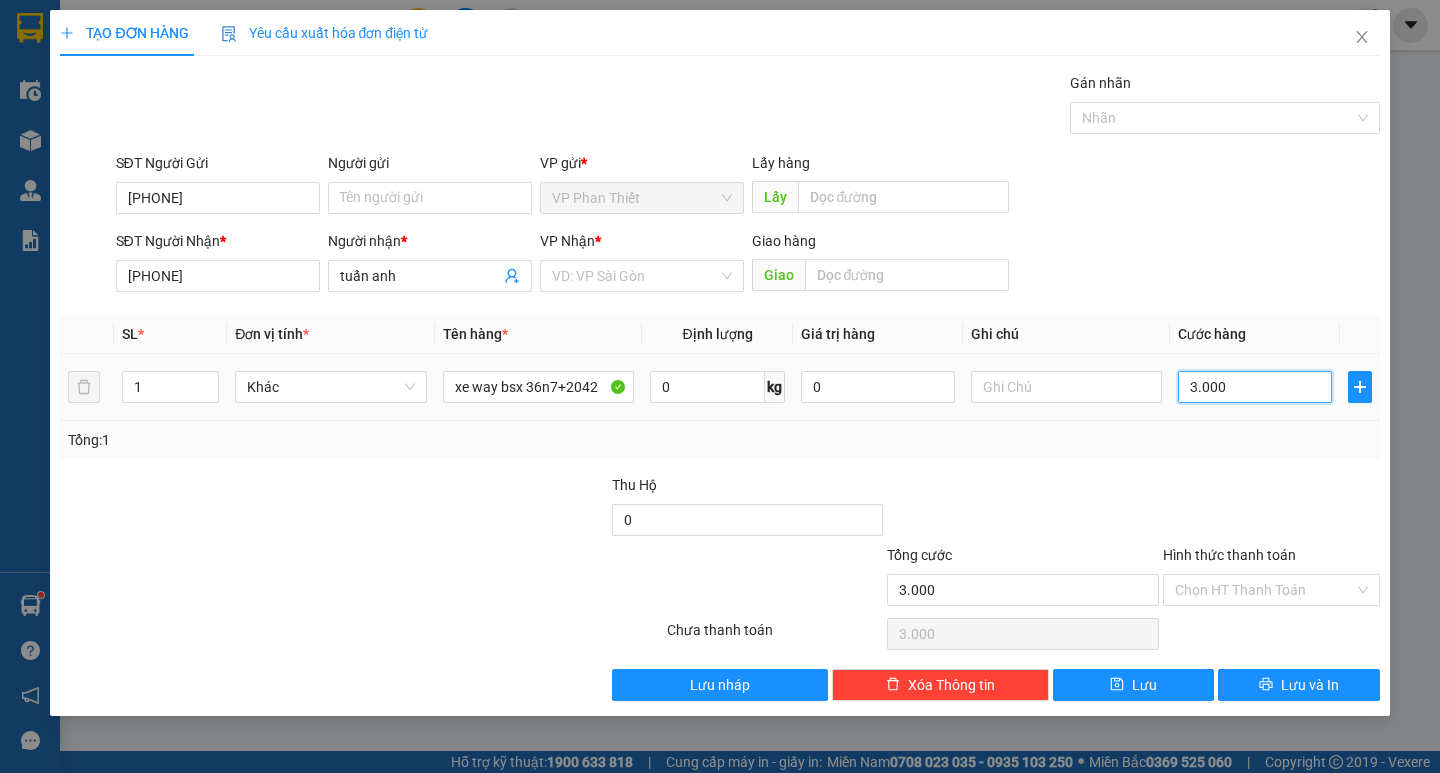 type on "30.000" 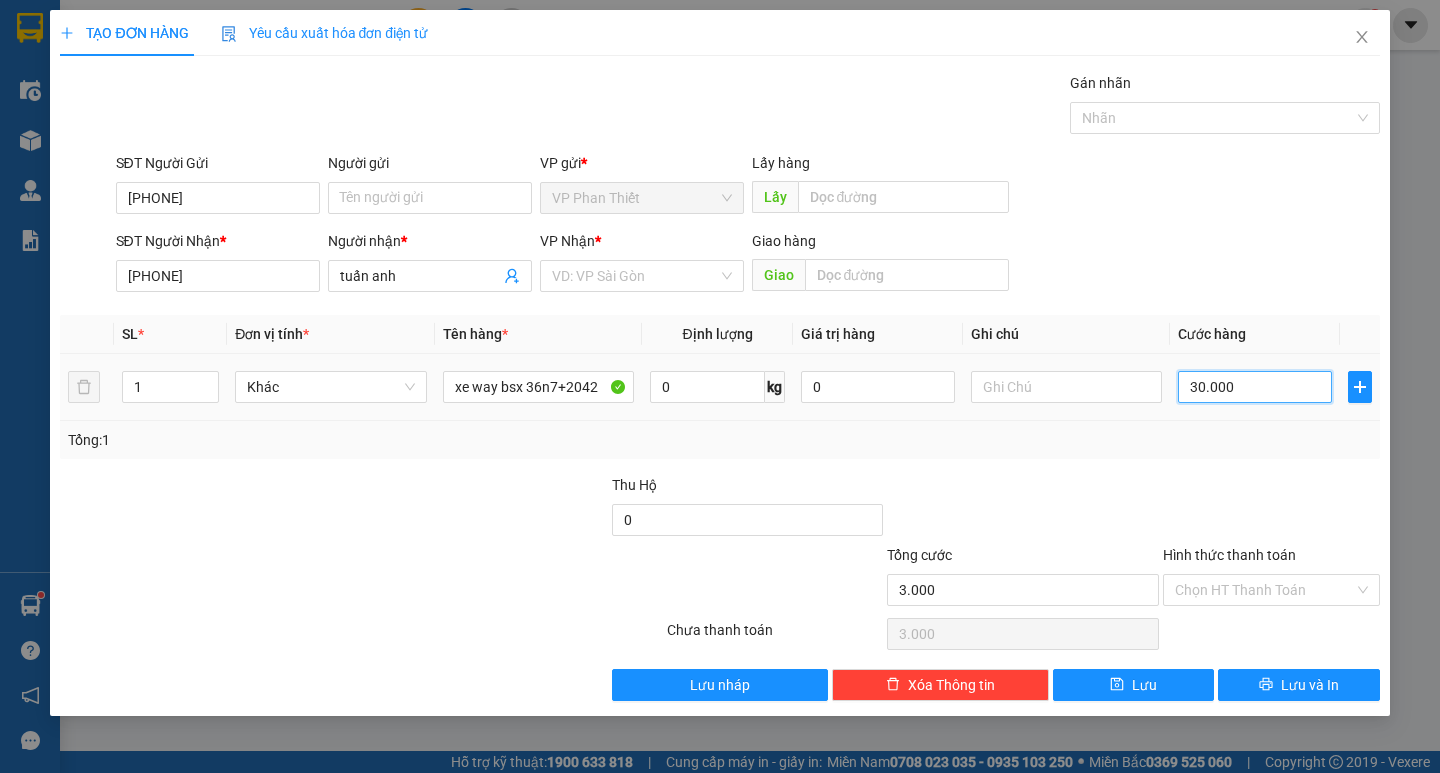type on "30.000" 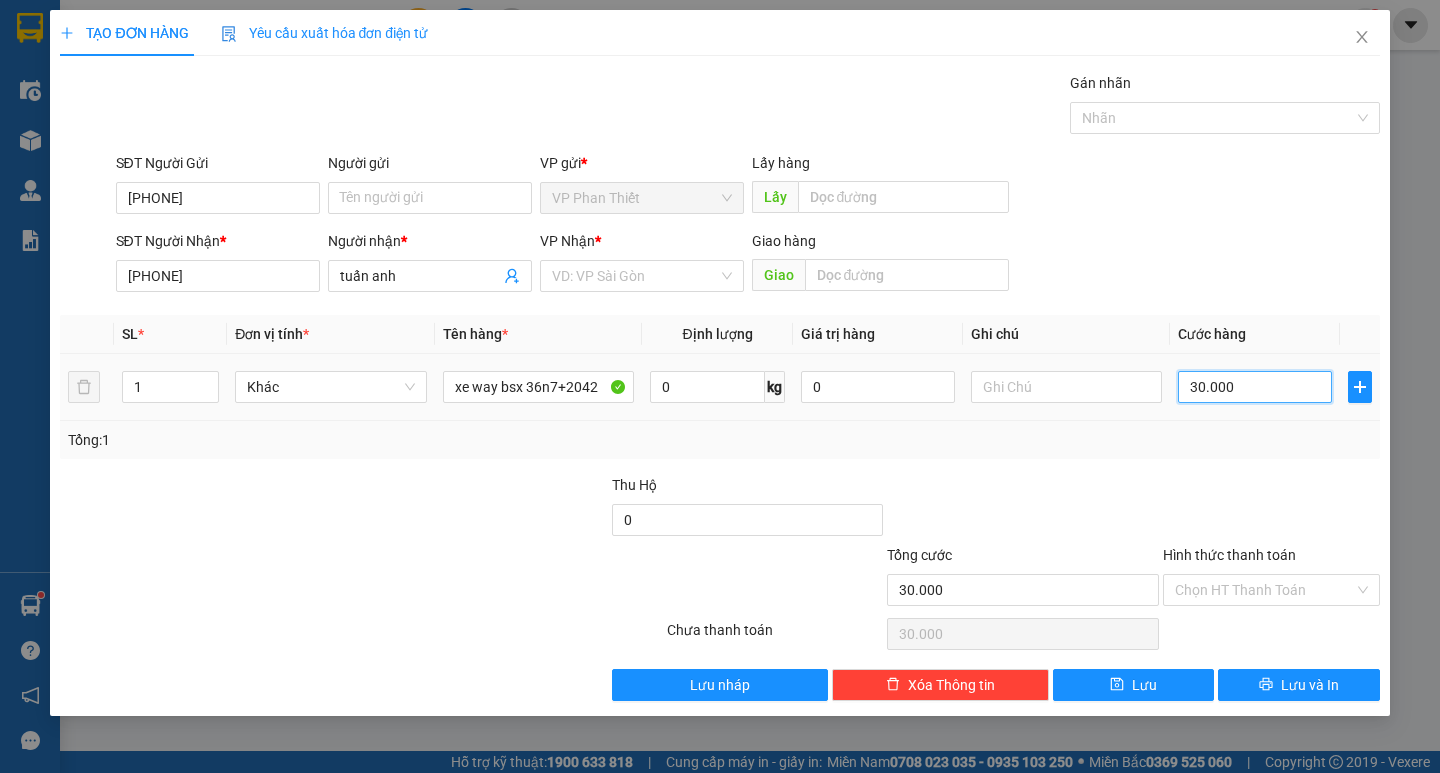 type on "300.000" 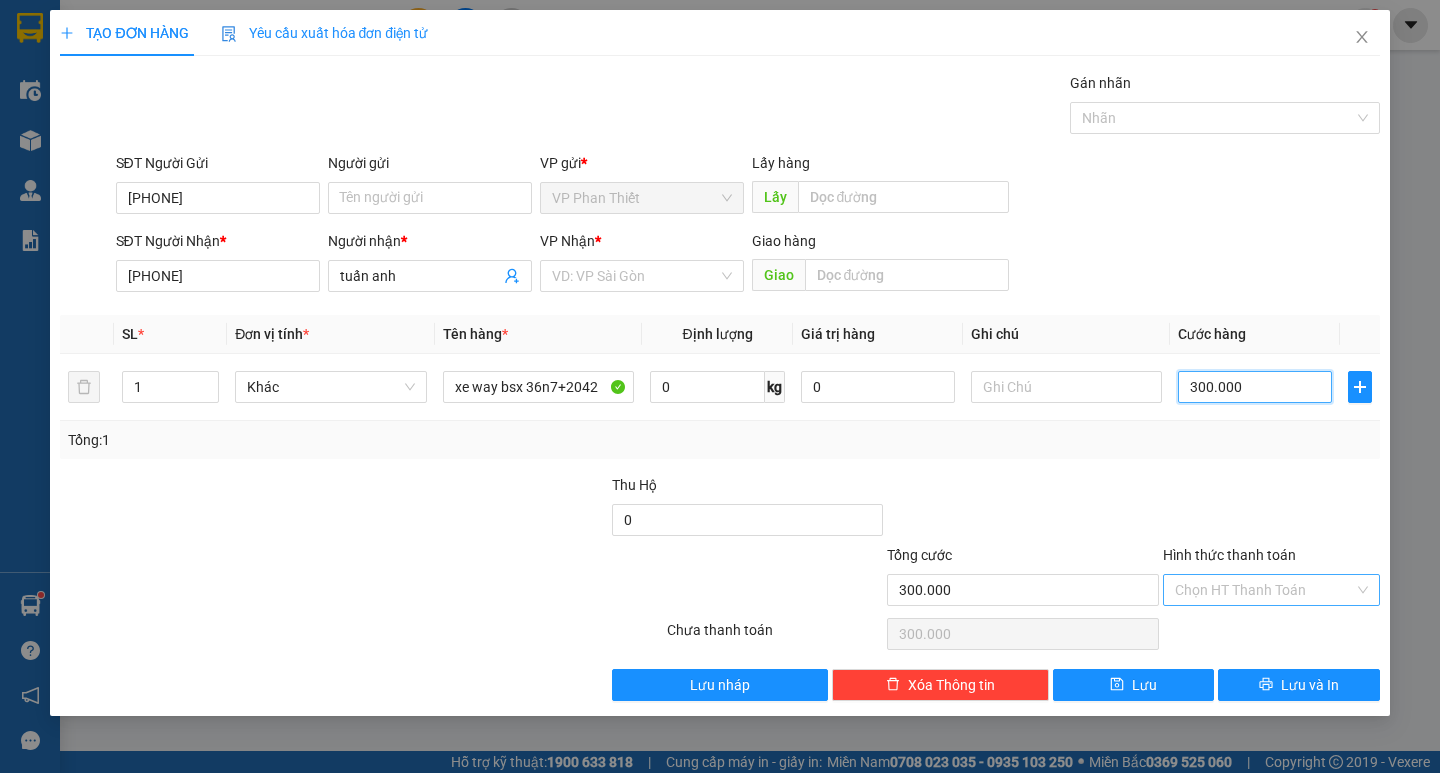 type on "300.000" 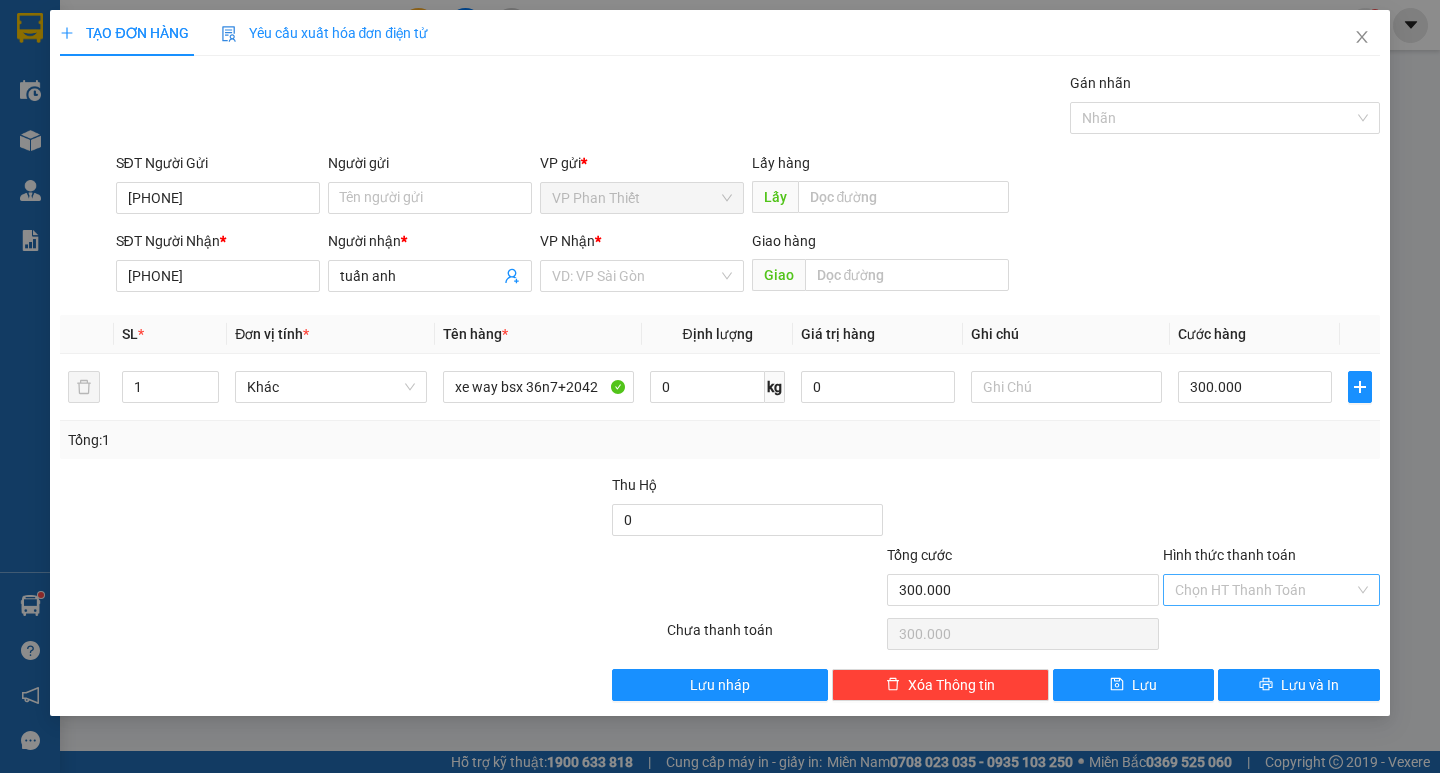 click on "Hình thức thanh toán" at bounding box center (1264, 590) 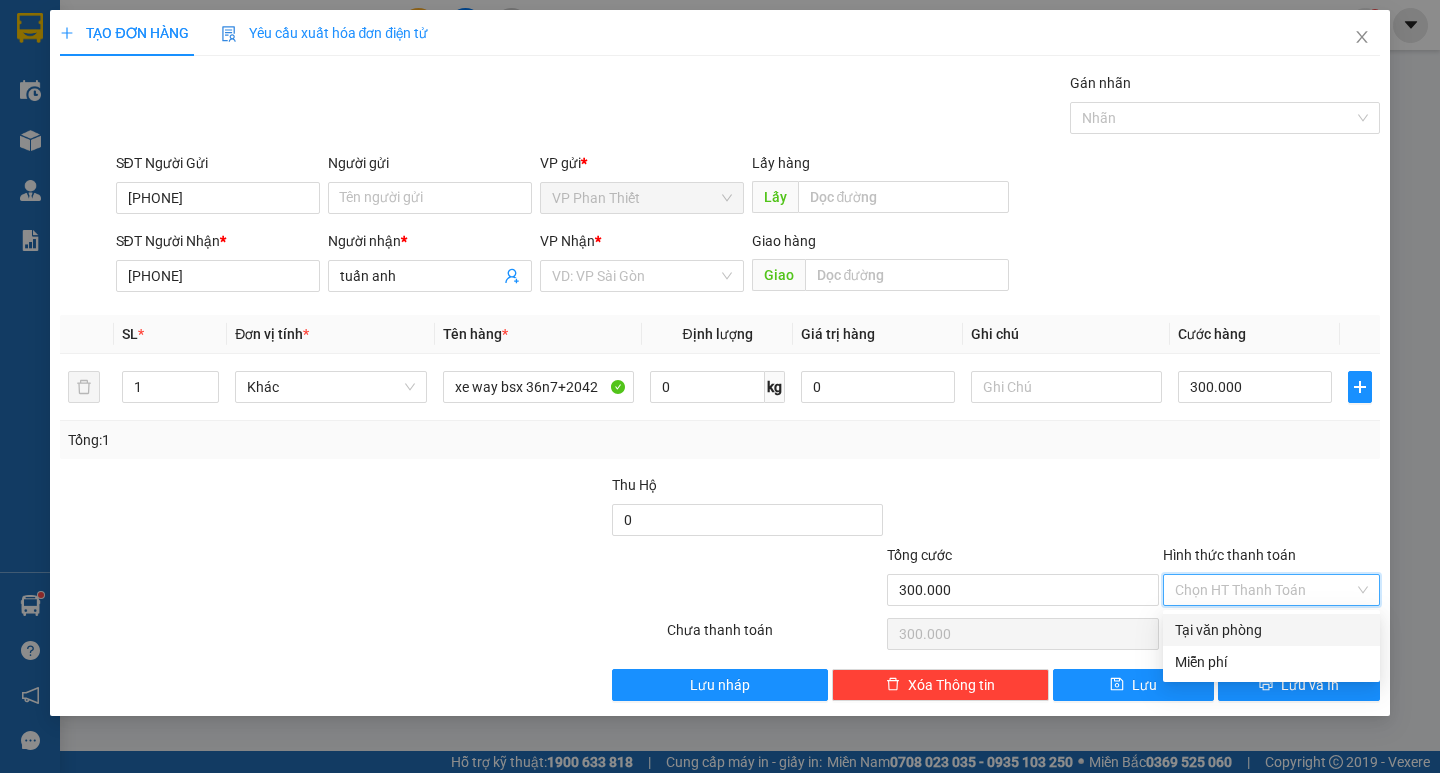 click on "Tại văn phòng" at bounding box center [1271, 630] 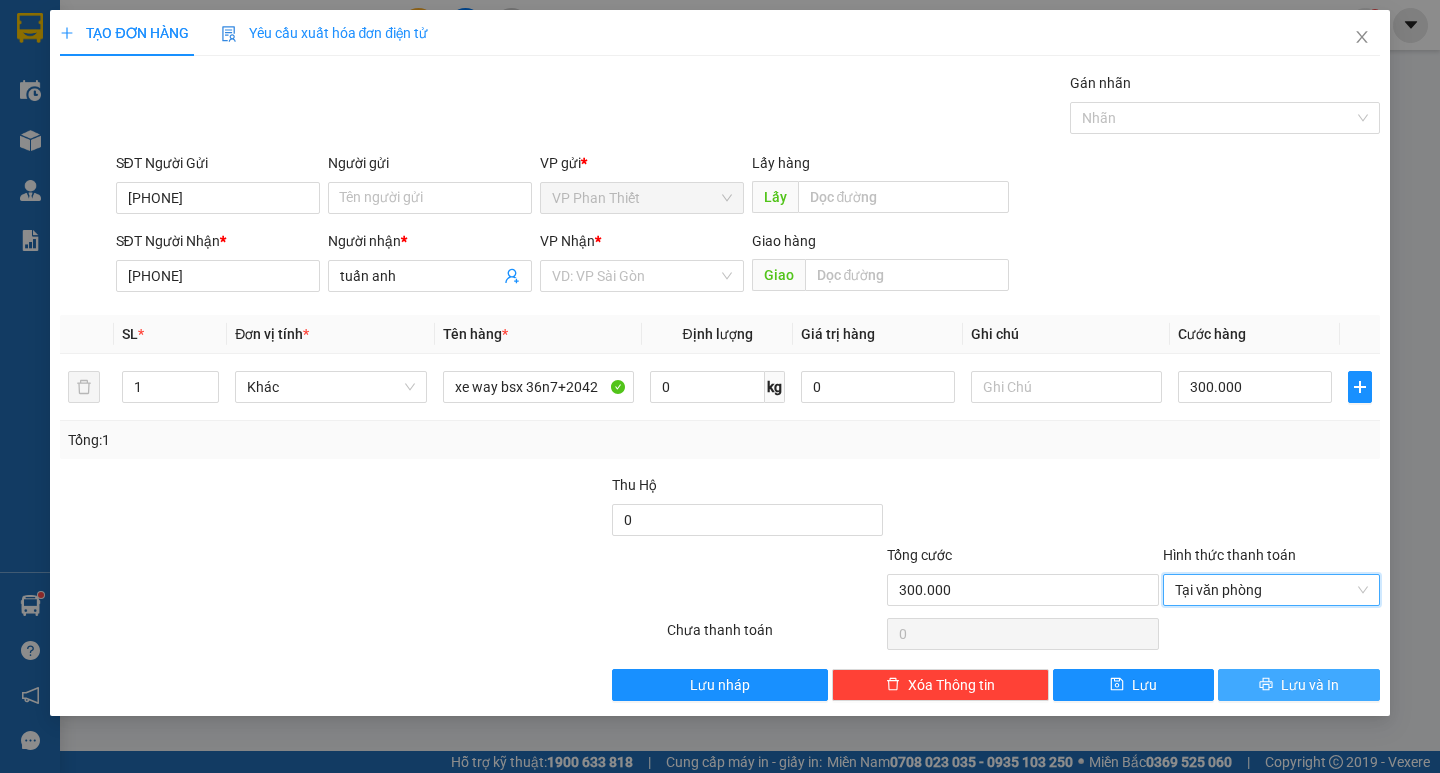 click on "Lưu và In" at bounding box center (1298, 685) 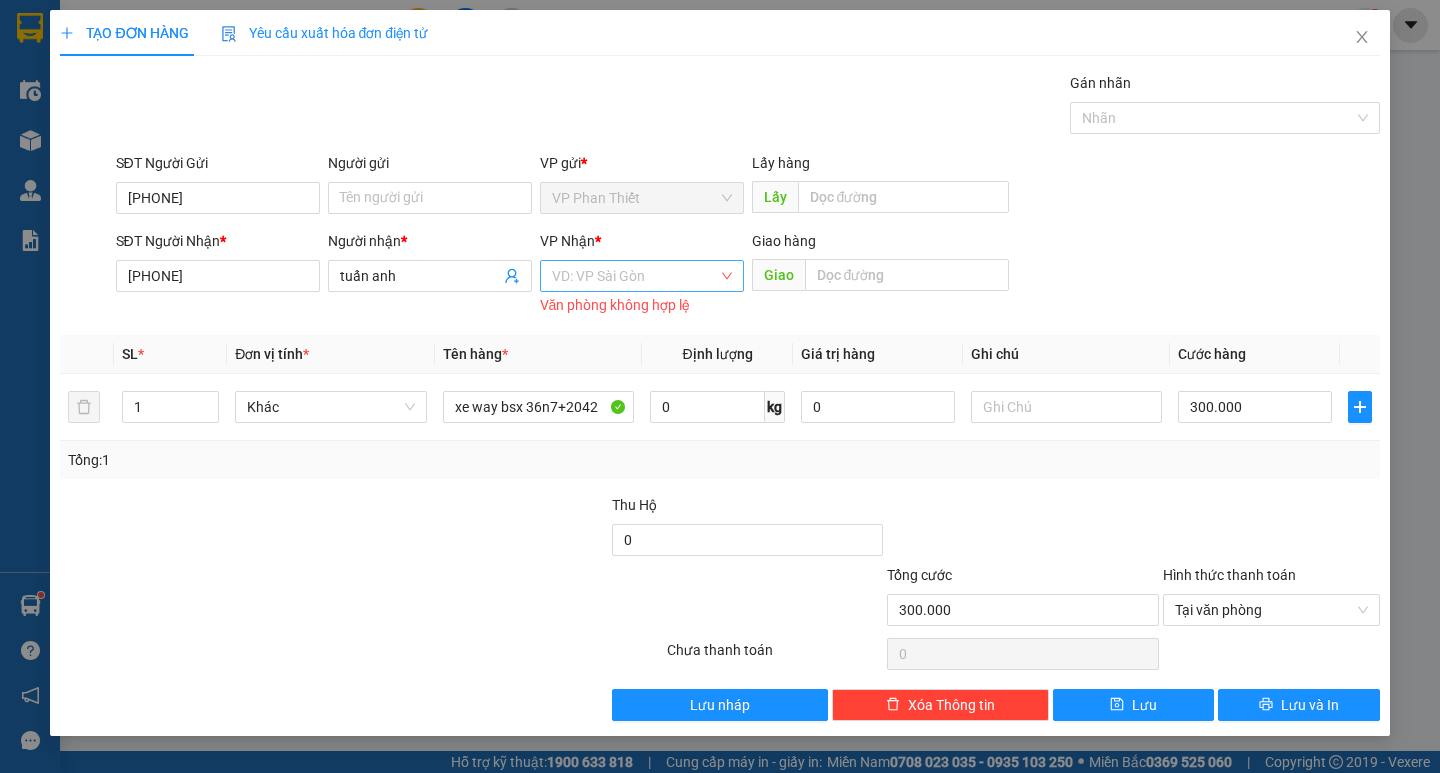 drag, startPoint x: 625, startPoint y: 261, endPoint x: 614, endPoint y: 290, distance: 31.016125 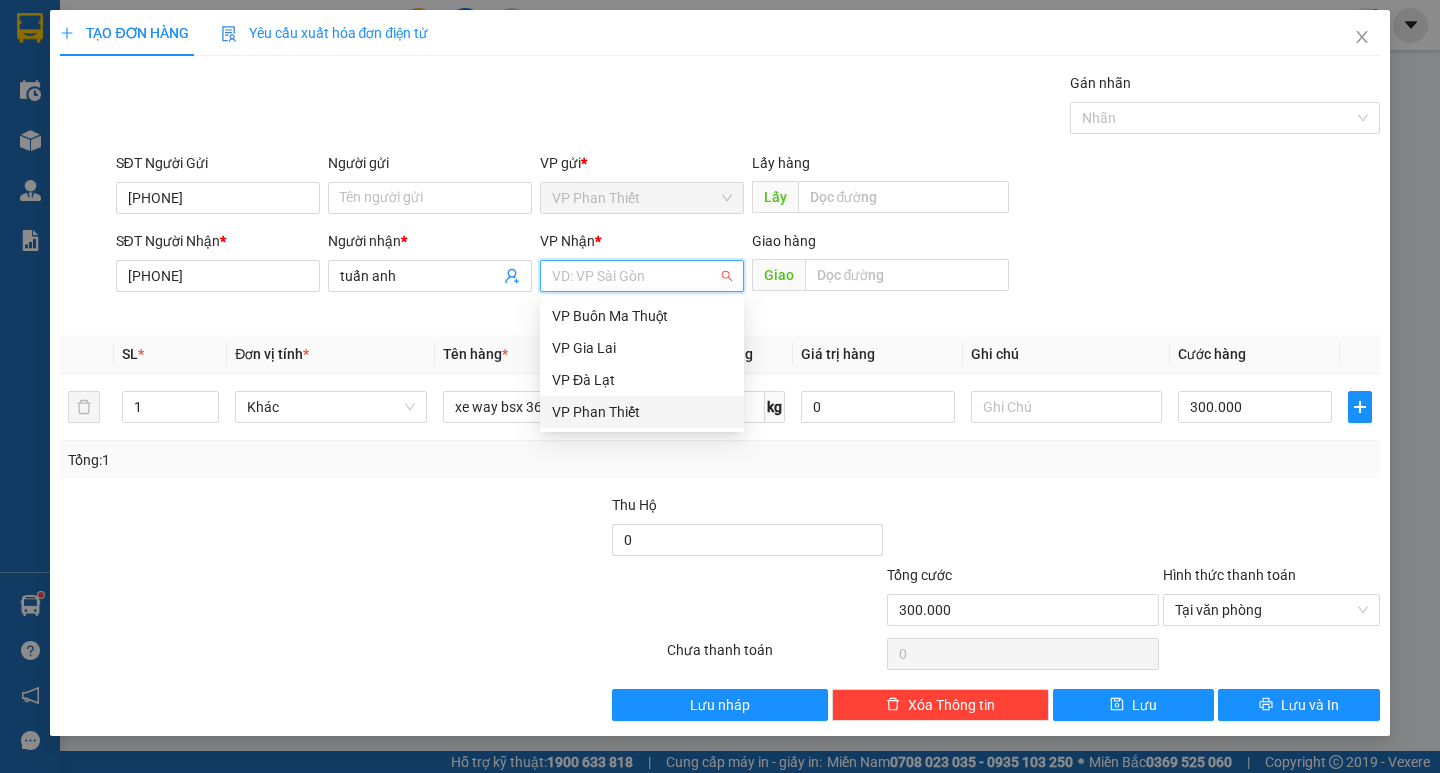 drag, startPoint x: 605, startPoint y: 396, endPoint x: 841, endPoint y: 511, distance: 262.5281 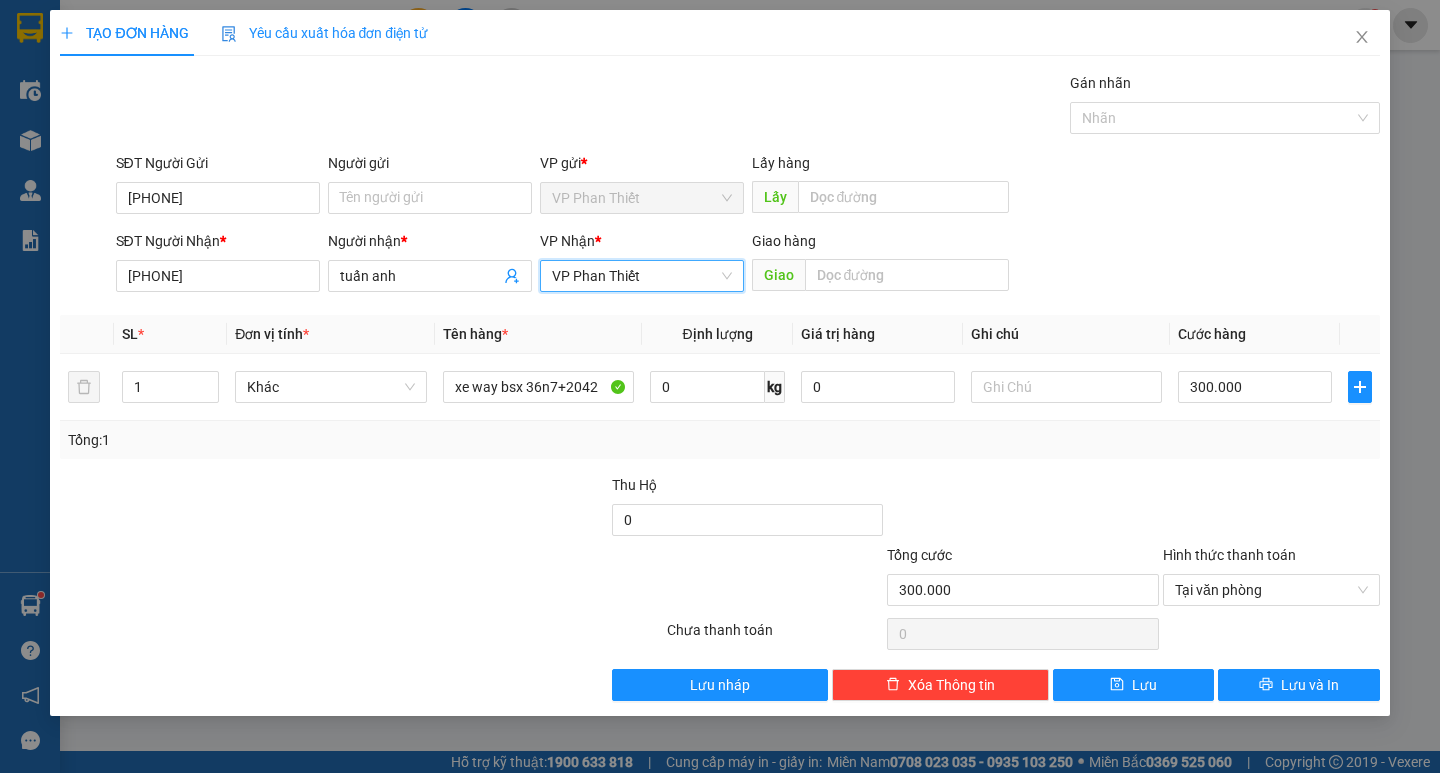 drag, startPoint x: 652, startPoint y: 268, endPoint x: 635, endPoint y: 345, distance: 78.854294 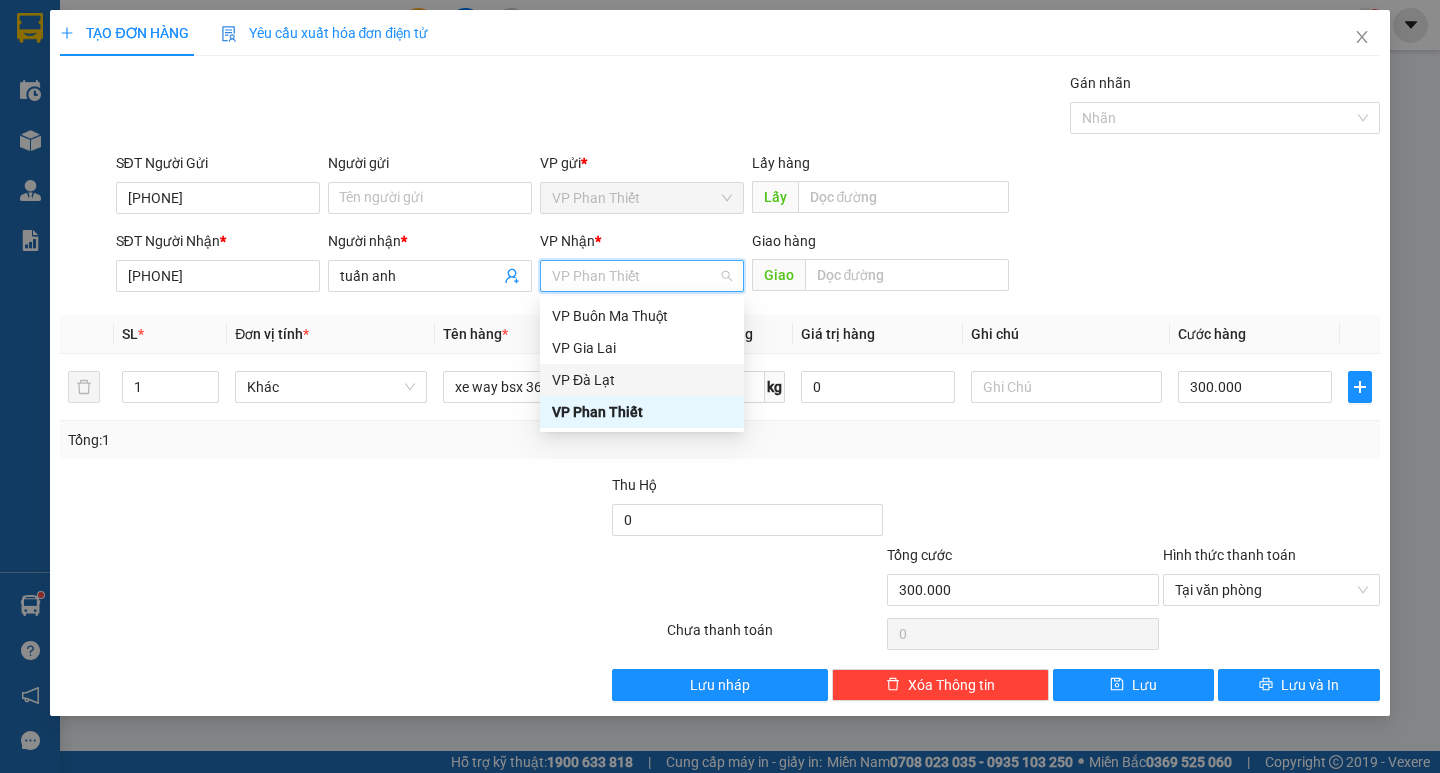 drag, startPoint x: 631, startPoint y: 381, endPoint x: 993, endPoint y: 547, distance: 398.24615 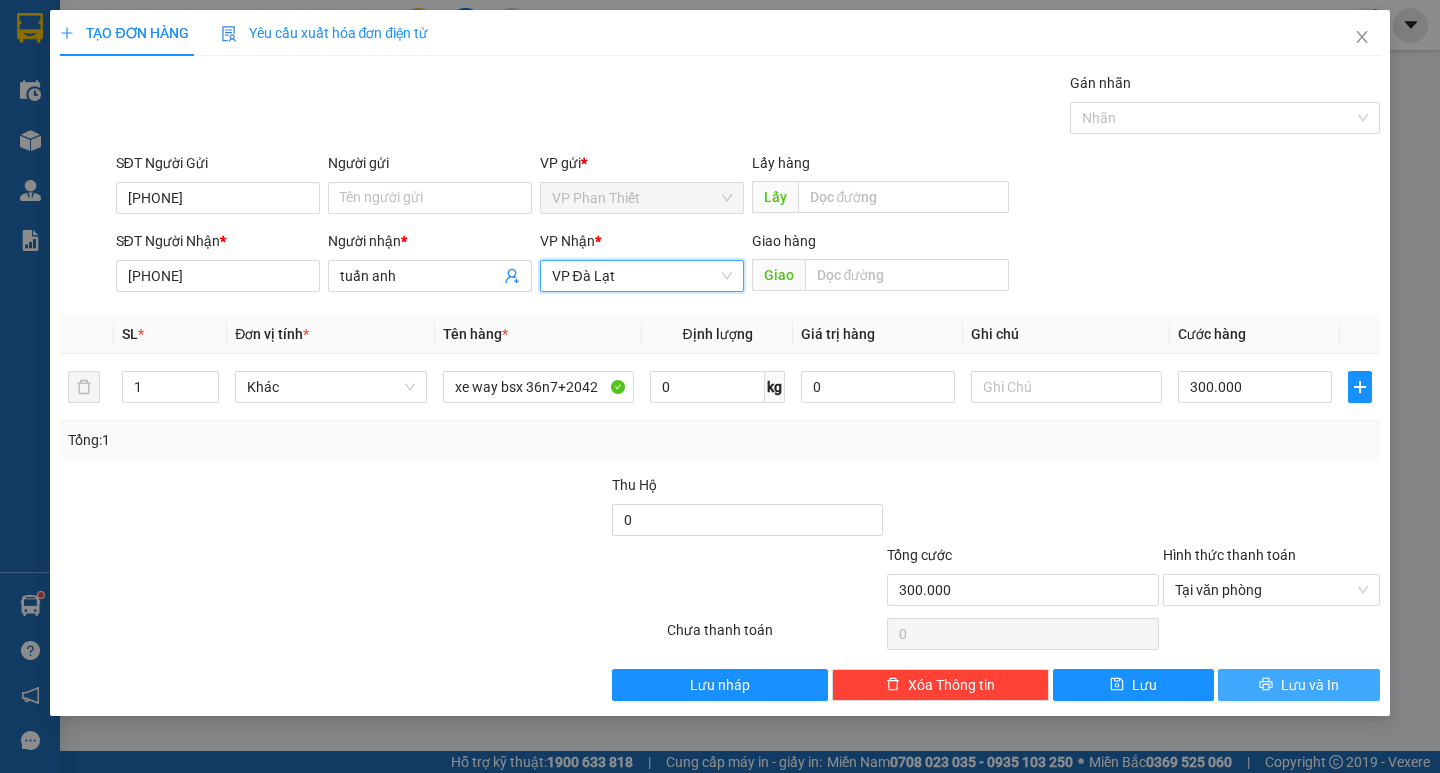 click on "Lưu và In" at bounding box center (1298, 685) 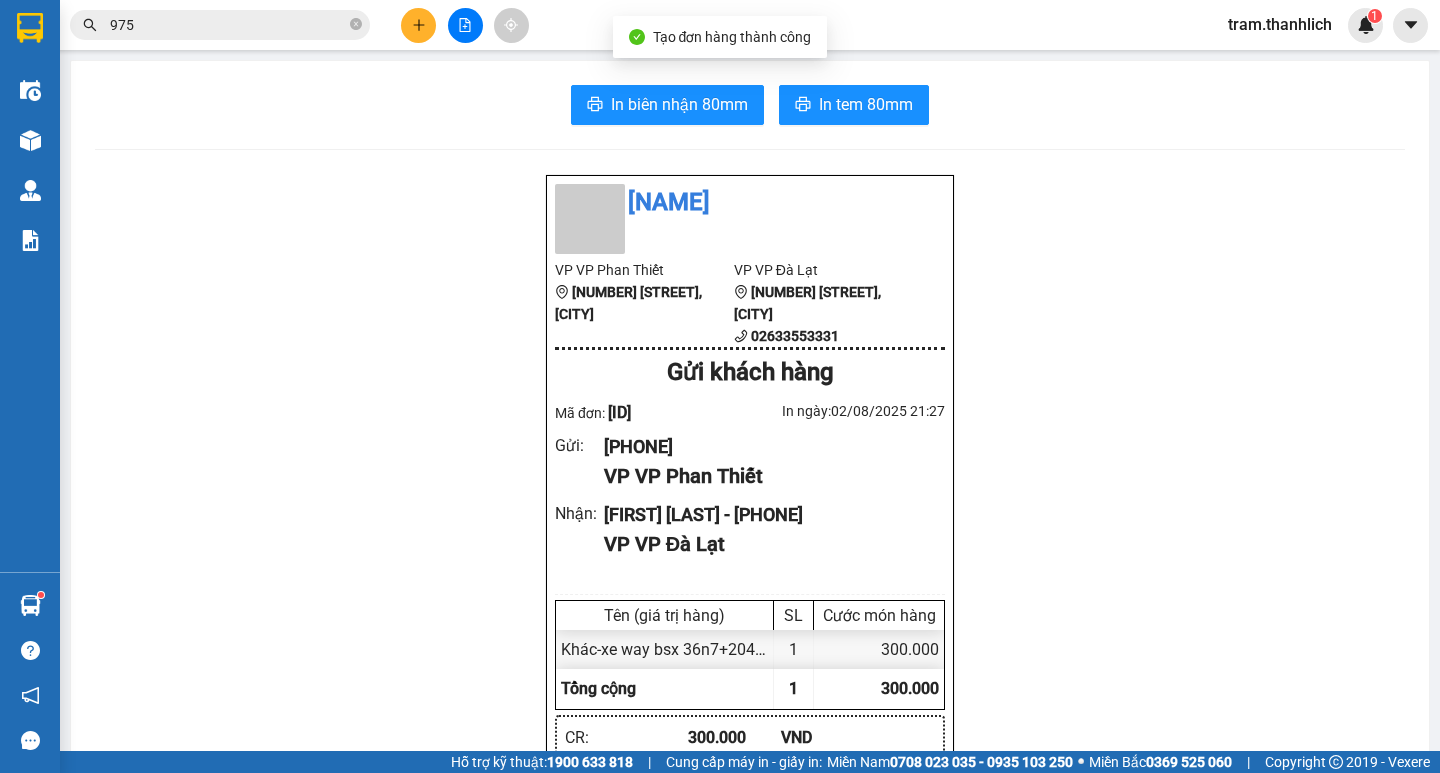 click on "In biên nhận 80mm In tem 80mm
[NAME] [NAME] [NAME] [NAME], [CITY] [NAME] [NAME] [NAME], [CITY] [PHONE] Gửi khách hàng Mã đơn:   [ID] In ngày:  [DATE]   [TIME] Gửi :     [PHONE] [NAME] Nhận :   [FIRST] [LAST] - [PHONE] [NAME] Tên (giá trị hàng) SL Cước món hàng Khác - xe way bsx 36n7+2042   (0) 1 300.000 Tổng cộng 1 300.000 Loading... CR : 300.000 VND Tổng phải thu : 0 VND Người gửi hàng xác nhận NV nhận hàng (Kí và ghi rõ họ tên) [NAME] NV nhận hàng (Kí và ghi rõ họ tên) Quy định nhận/gửi hàng : Vexere.com Copyright   2019 - Vexere [ID] Gửi:  [NAME] [PHONE] Nhận:   [NAME] [FIRST] [LAST] [PHONE] 1 Khác - xe way bsx 36n7+2042 KL: 0kg   Tổng TT:  0 Tiêu chuẩn CR 300.000 CC 0 Thu hộ 0 Hotline:  [PHONE] , [PHONE] [TIME] [DATE]" at bounding box center (750, 786) 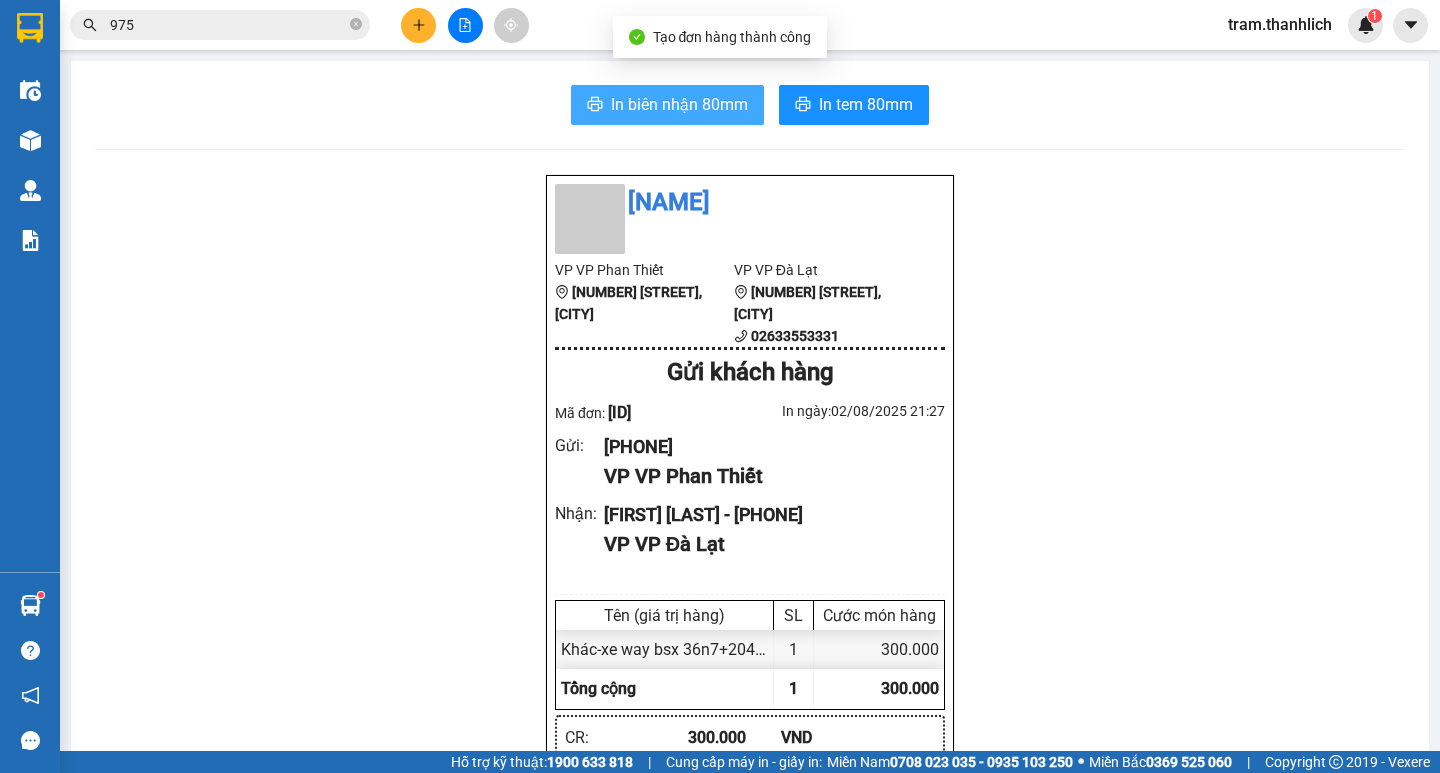 click on "In biên nhận 80mm" at bounding box center [667, 105] 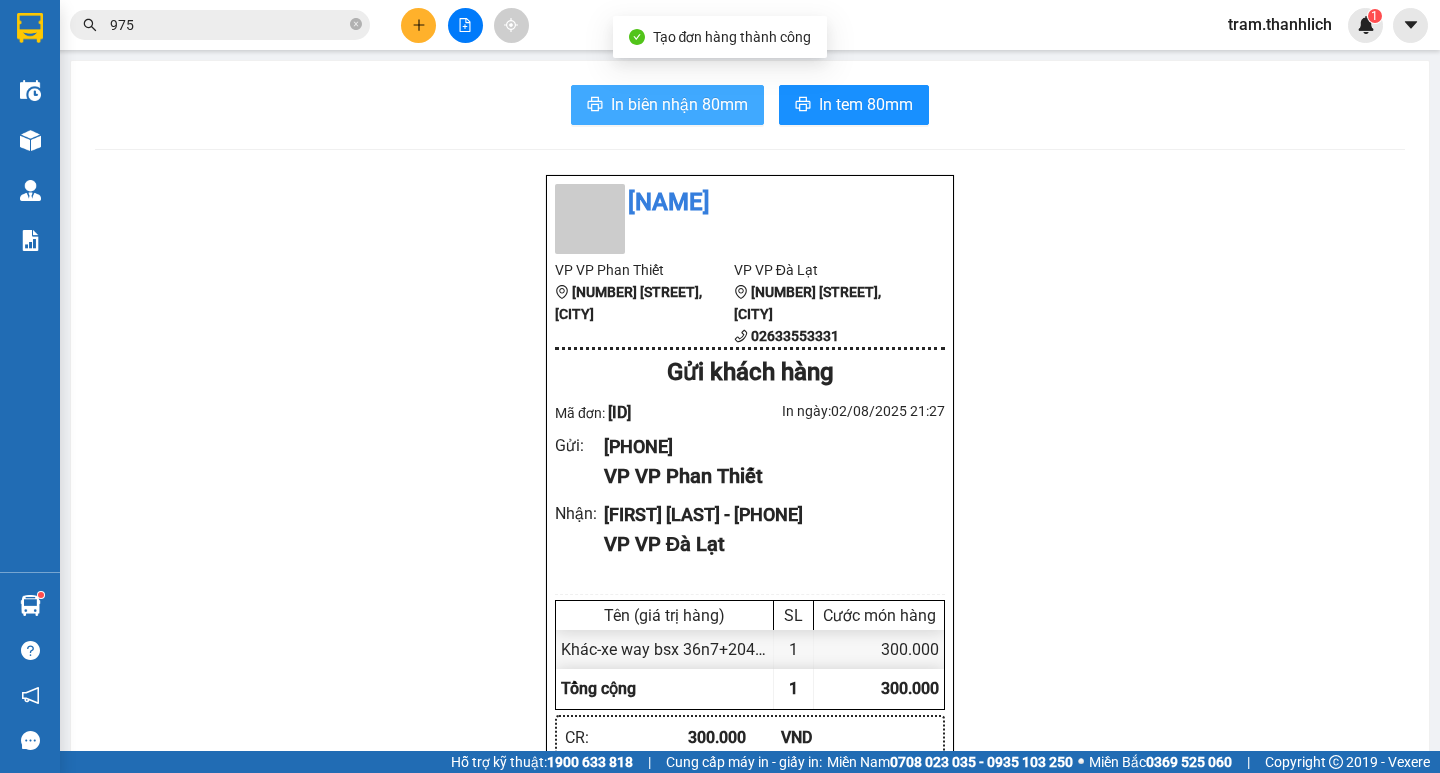 scroll, scrollTop: 0, scrollLeft: 0, axis: both 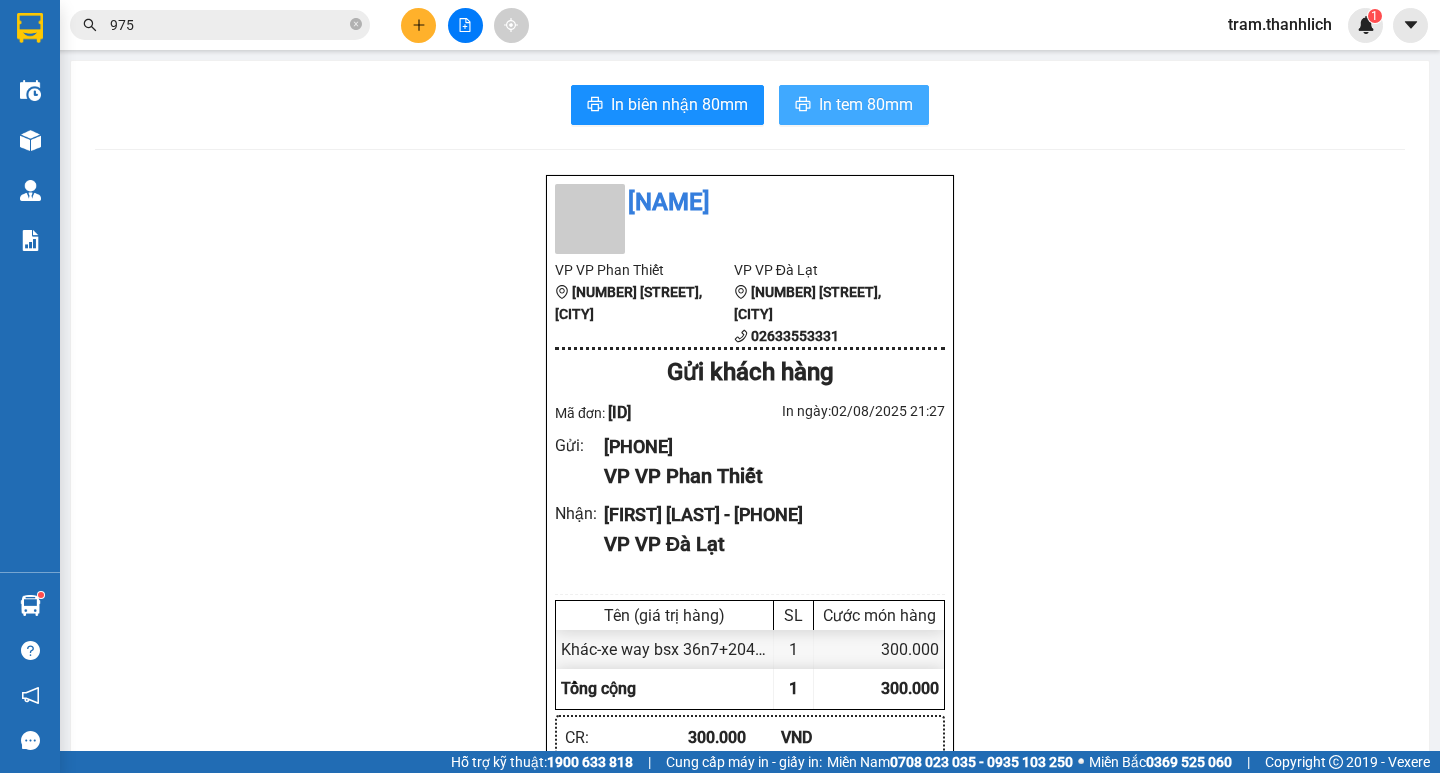 click on "In tem 80mm" at bounding box center (866, 104) 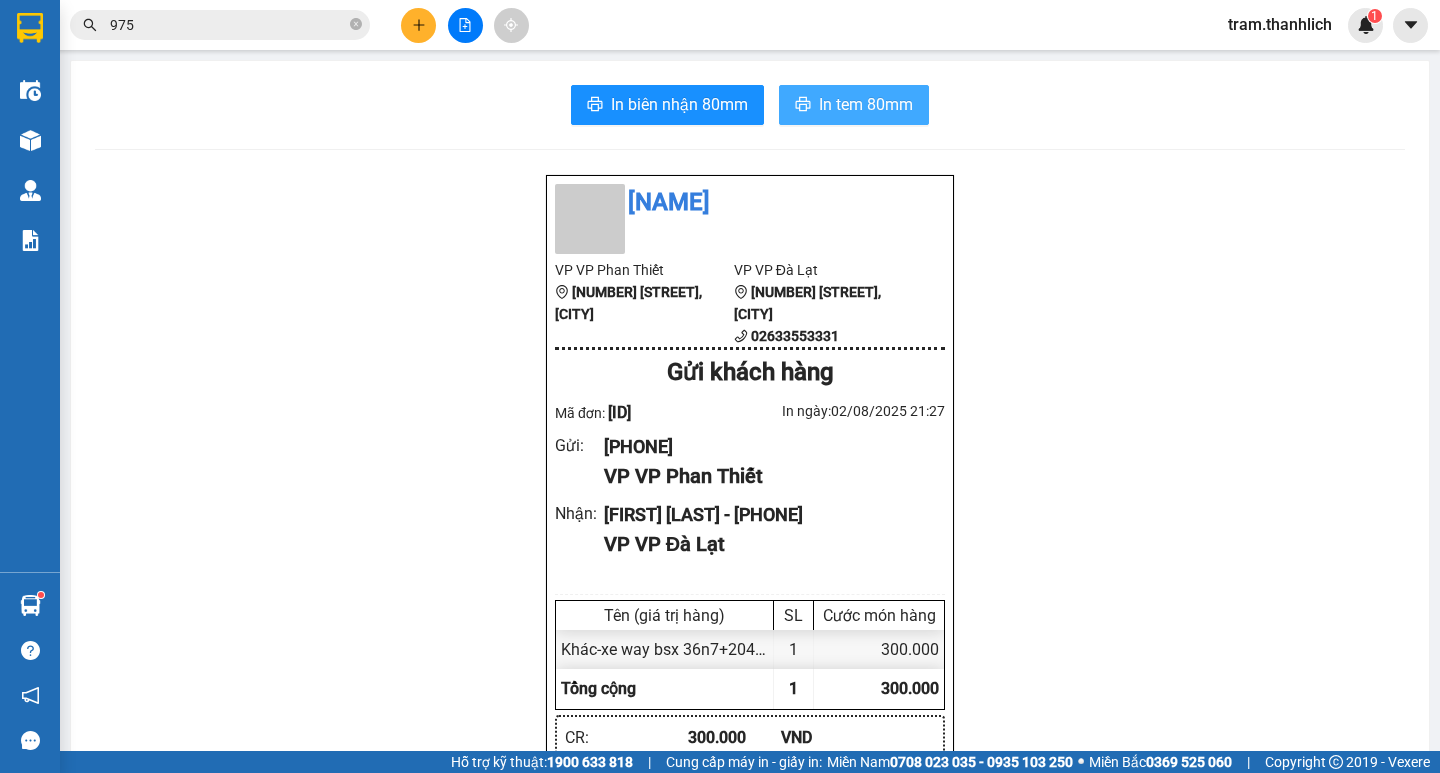 scroll, scrollTop: 0, scrollLeft: 0, axis: both 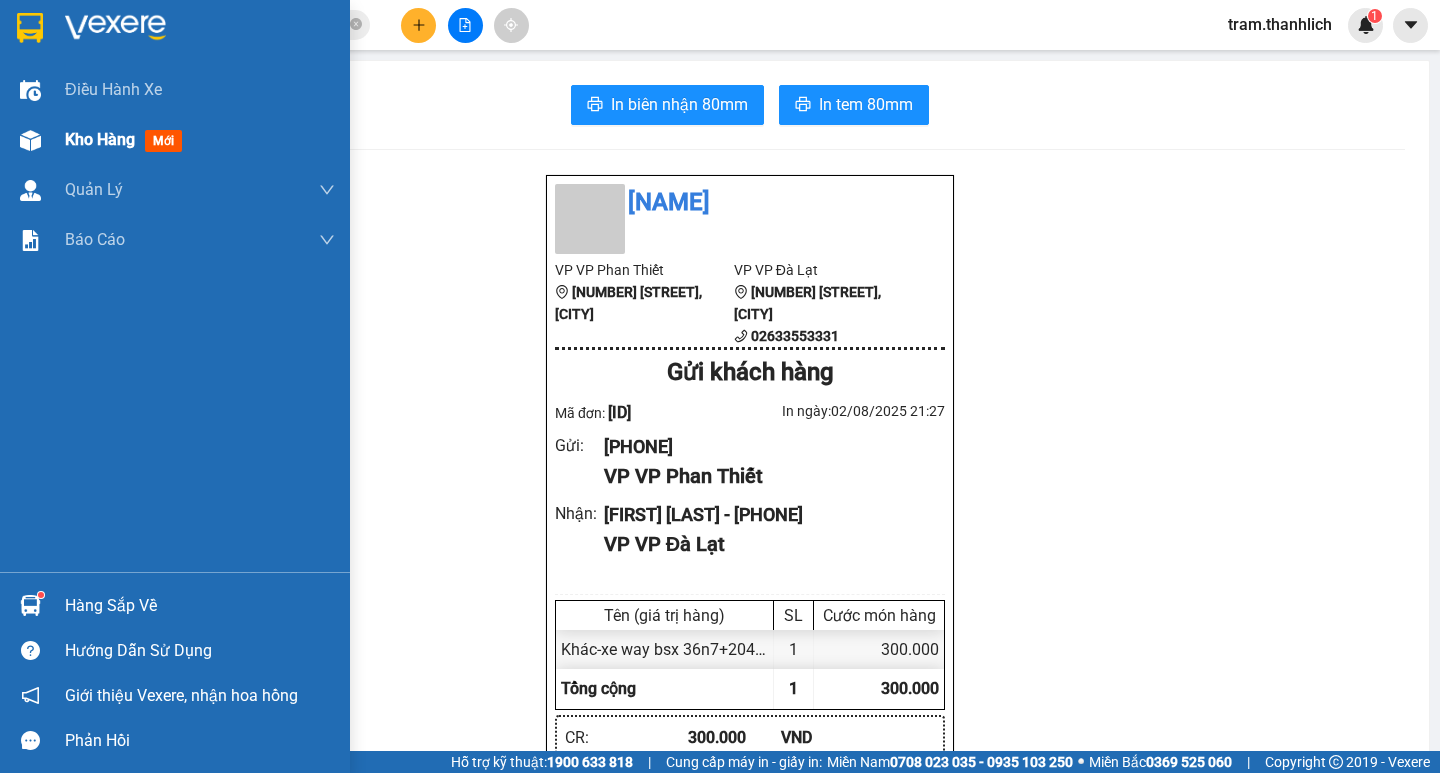click on "Kho hàng" at bounding box center (100, 139) 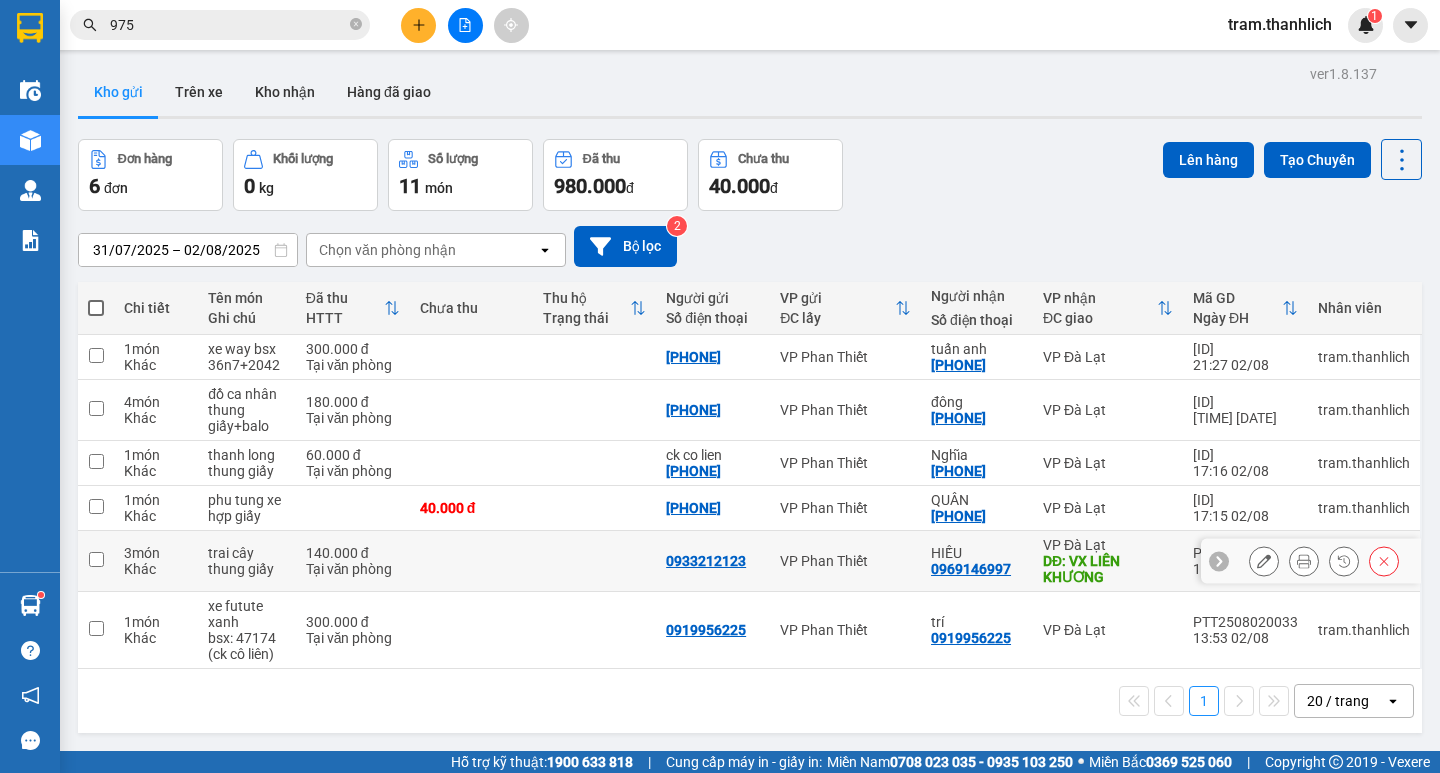 scroll, scrollTop: 92, scrollLeft: 0, axis: vertical 